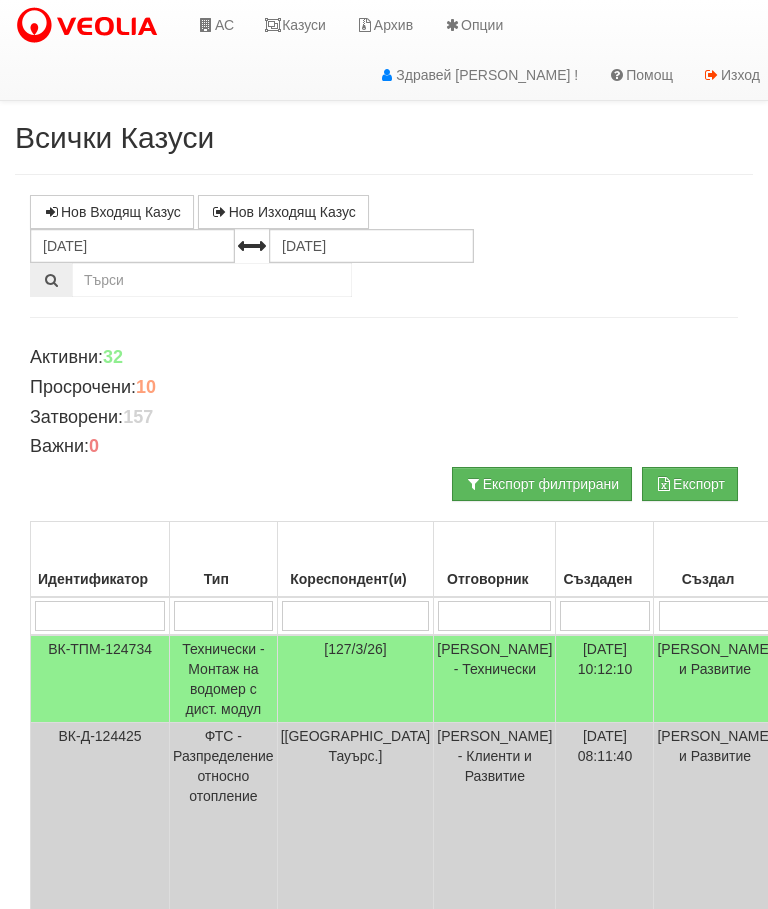 scroll, scrollTop: 341, scrollLeft: 872, axis: both 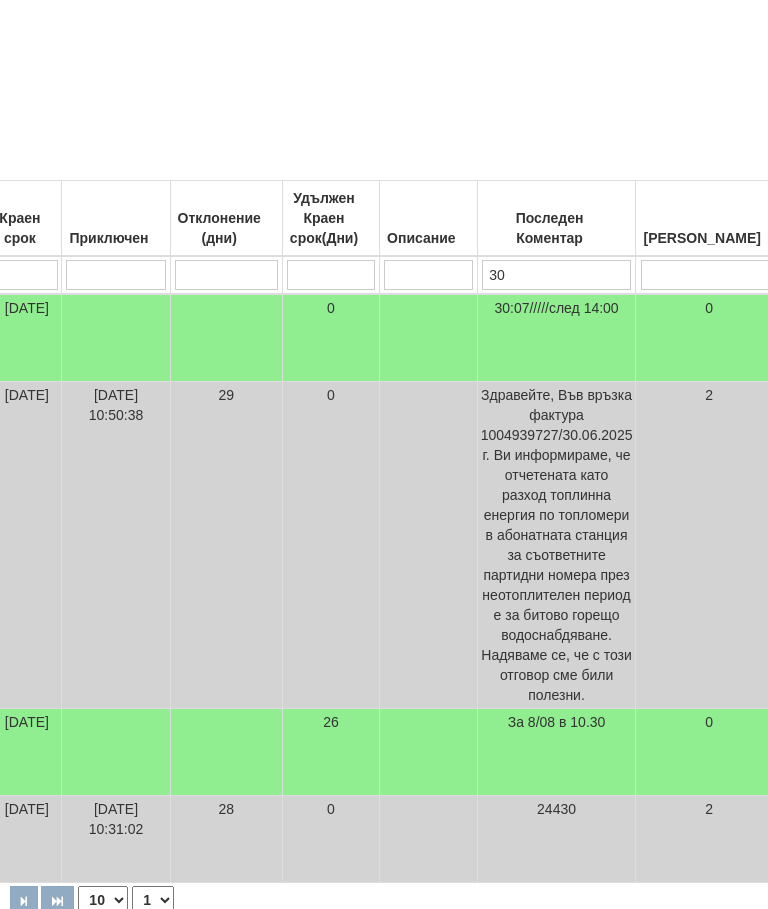 type on "30" 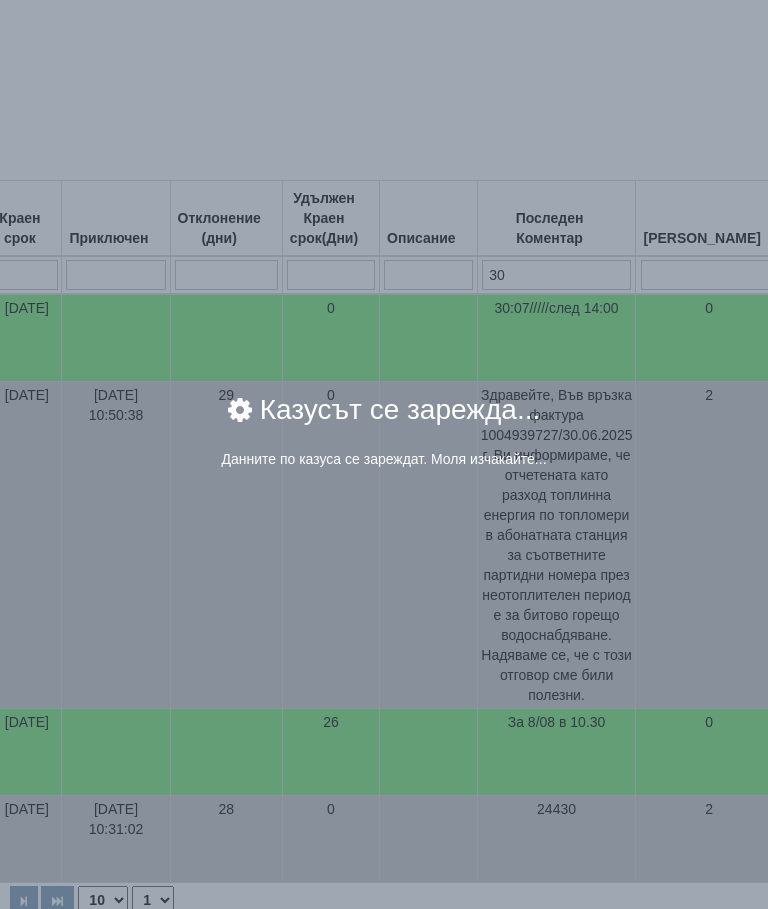 scroll, scrollTop: 341, scrollLeft: 872, axis: both 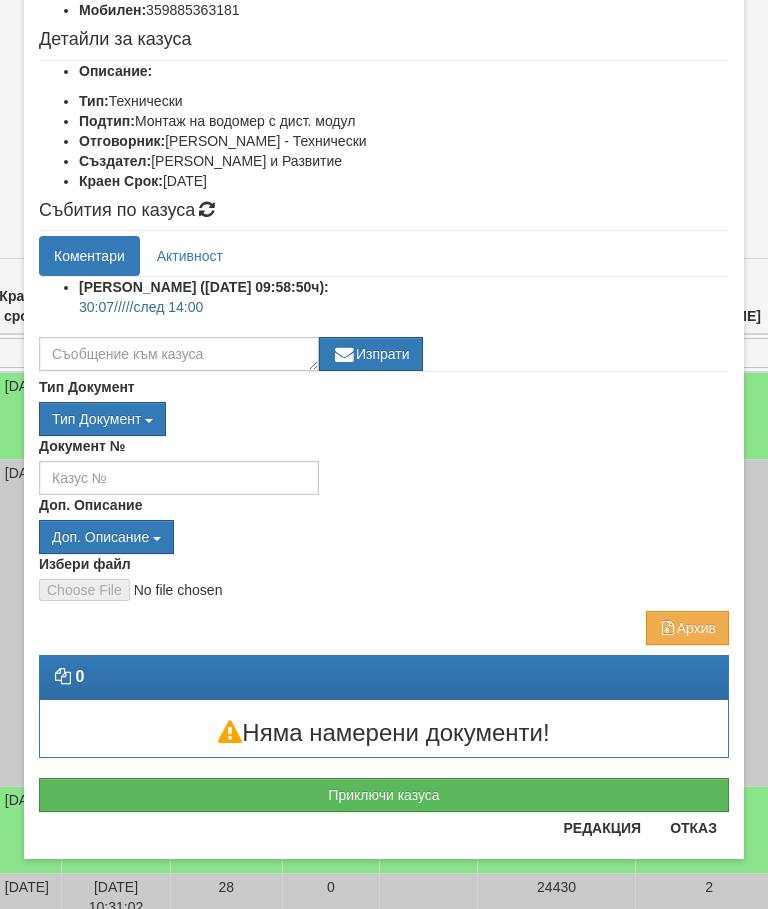 click on "×    Преглед на казус  ВК-ТПМ-124734  от 24/07/2025 10:12:10
Детайли на кореспондента
Адрес:
кв. Младост бл. 127, вх. 3, ет. 1, ап. 26
Тип:  Клиент по Топлопреносната Мрежа
Гл. Кореспондент:  ДОБРОМИР ЛЮБОМИРОВ КЛИСАРОВ
Имейл:  diana_klisarova@abv.bg
Мобилен:  359885363181
Детайли за казуса
Описание:
Тип:  Технически
Подтип:  Монтаж на водомер с дист. модул" at bounding box center [384, 340] 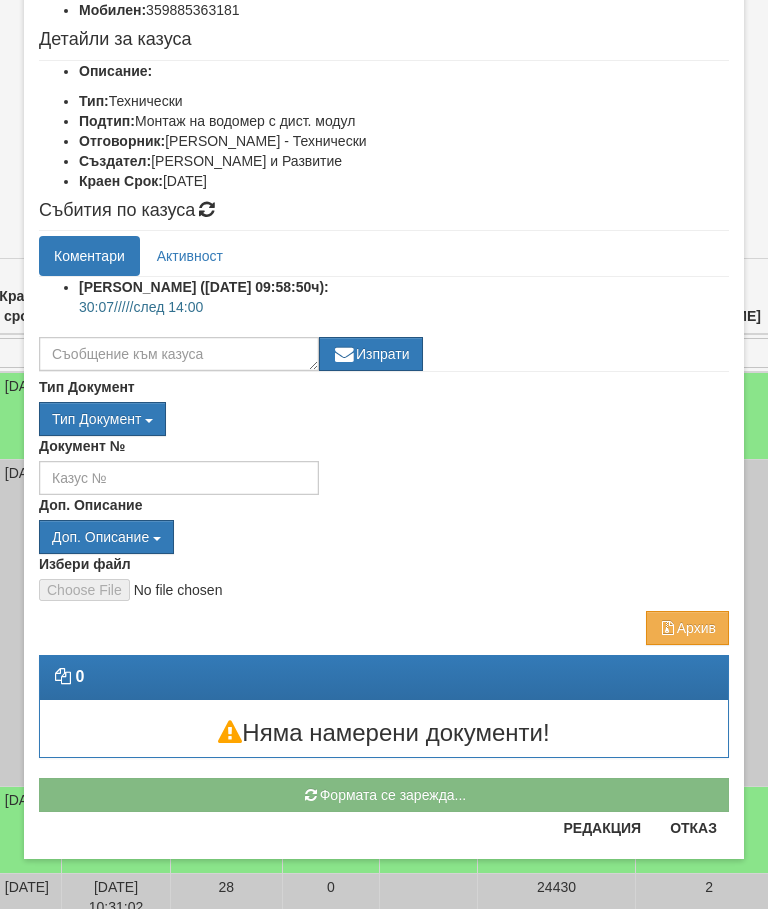 scroll, scrollTop: 228, scrollLeft: 0, axis: vertical 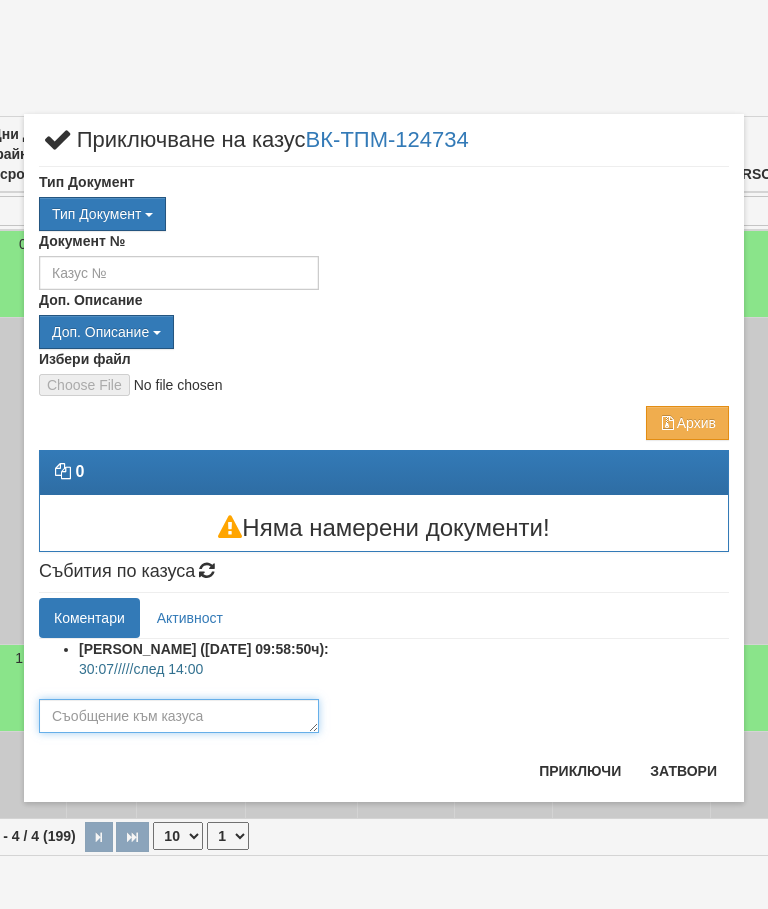 click at bounding box center (179, 716) 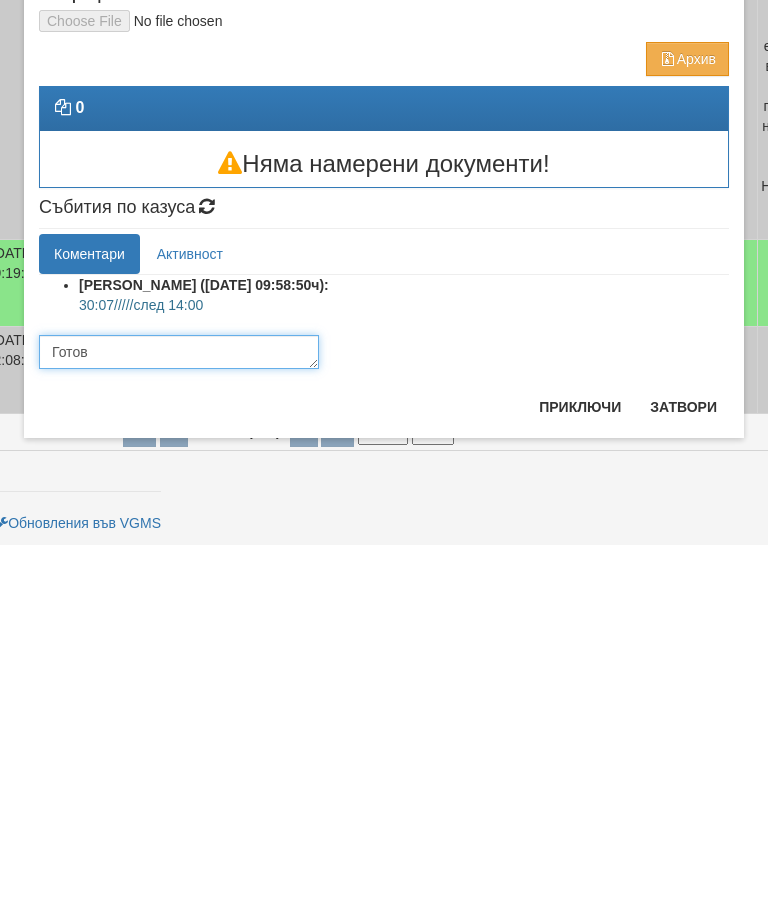 type on "Готов" 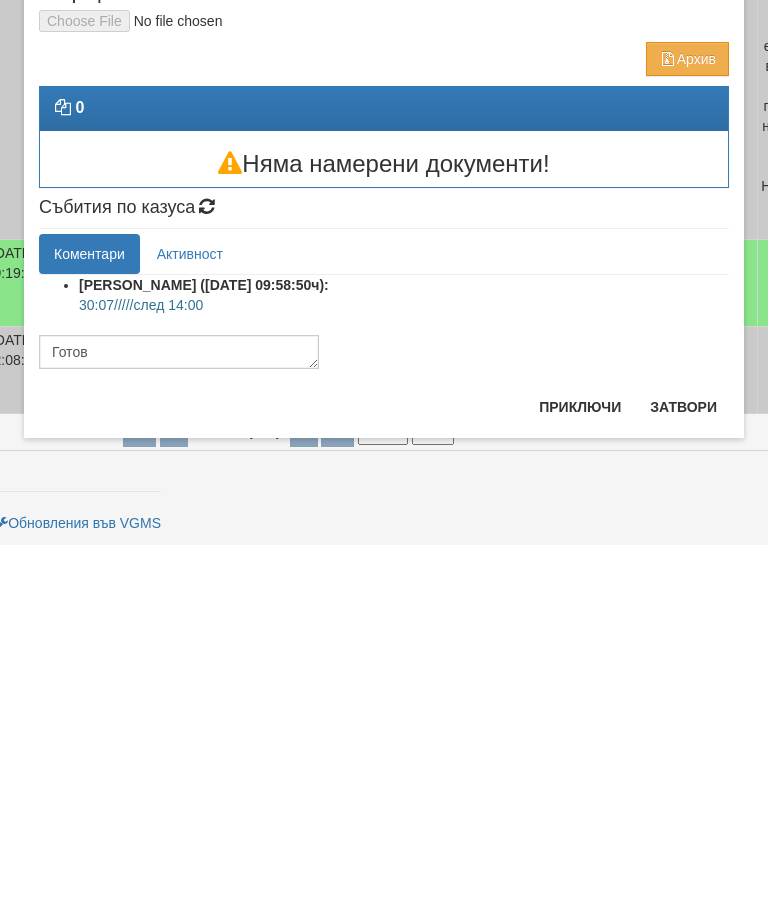 click on "Приключи" at bounding box center (580, 771) 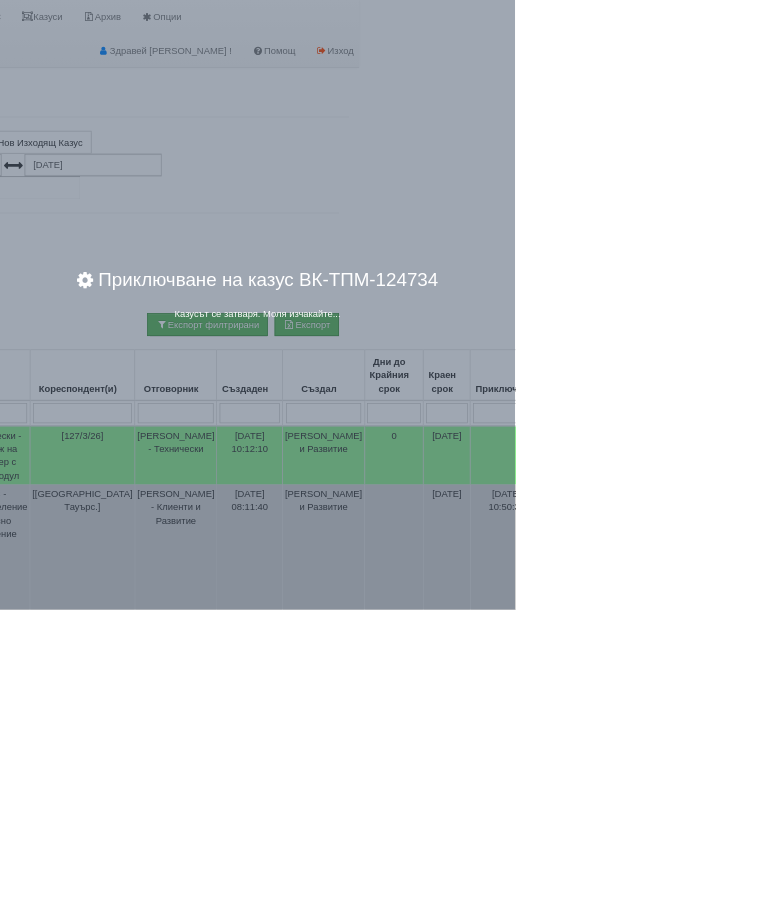 scroll, scrollTop: 0, scrollLeft: 0, axis: both 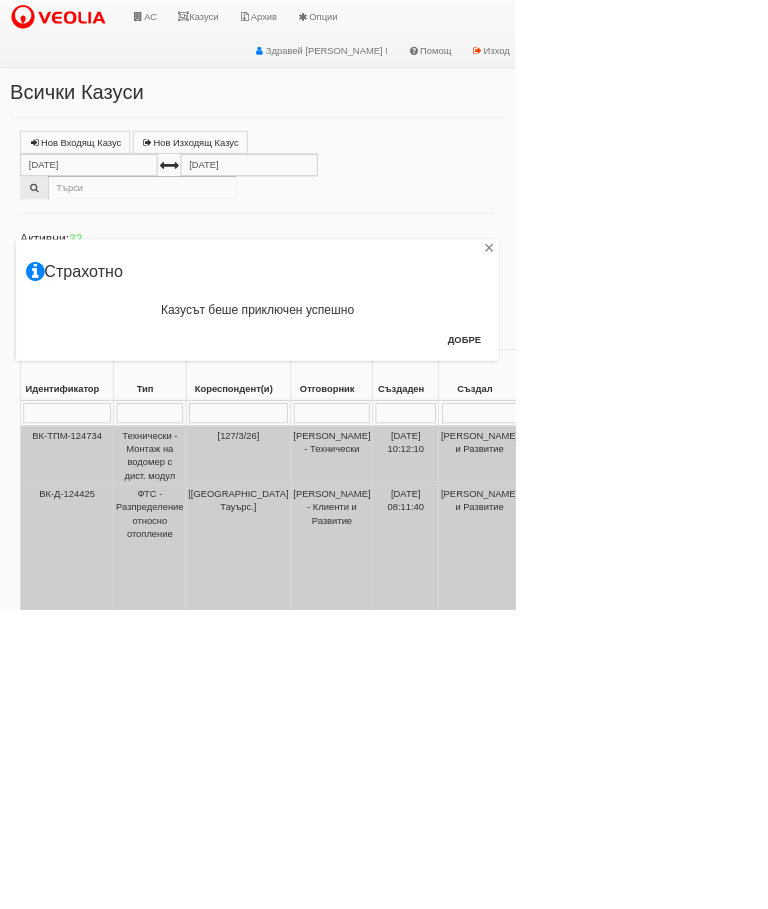 click on "Добре" at bounding box center [692, 507] 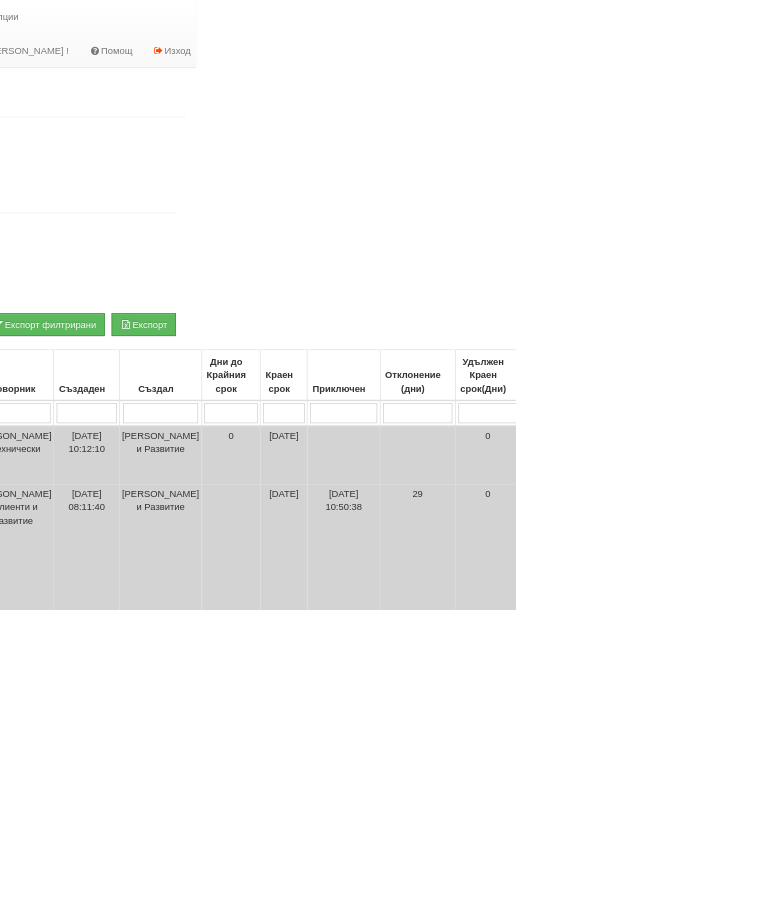 scroll, scrollTop: 0, scrollLeft: 495, axis: horizontal 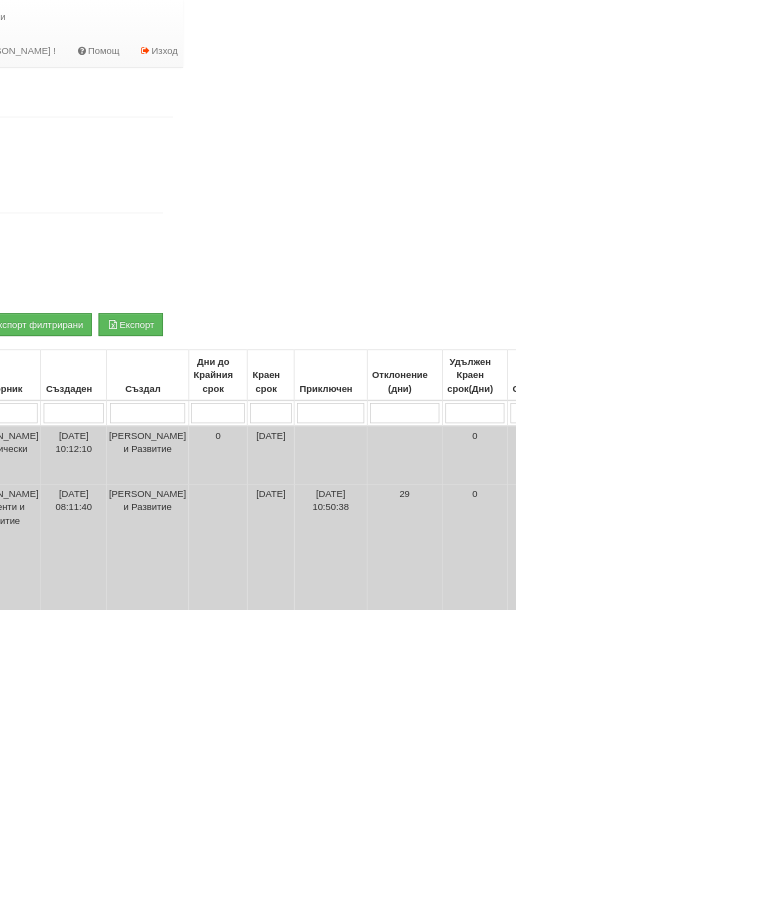 click on "30" at bounding box center [933, 616] 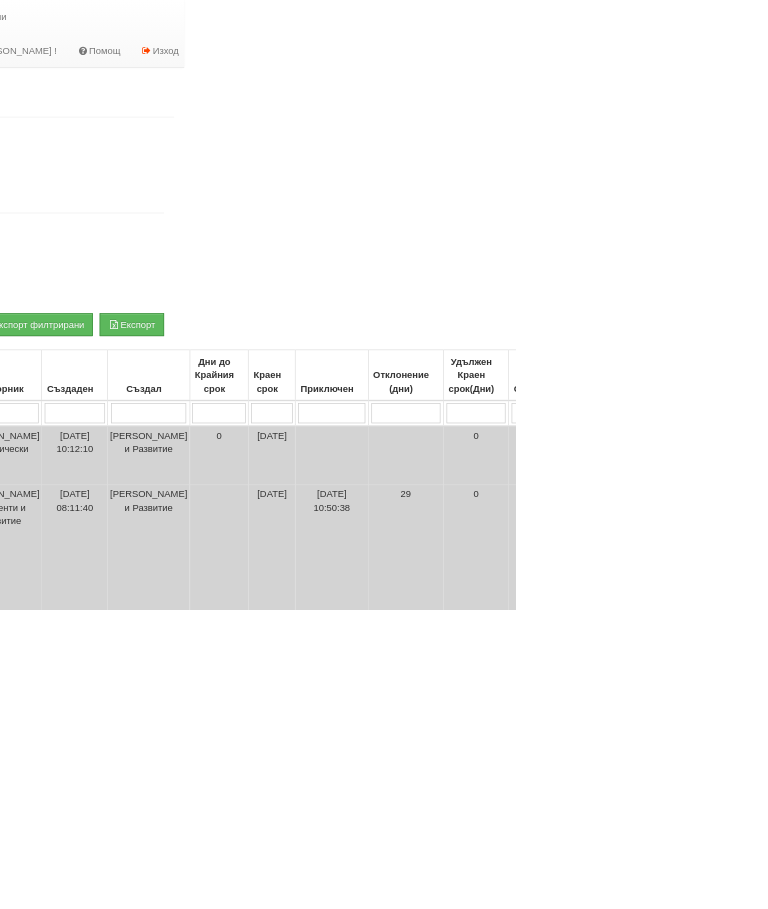 type on "3" 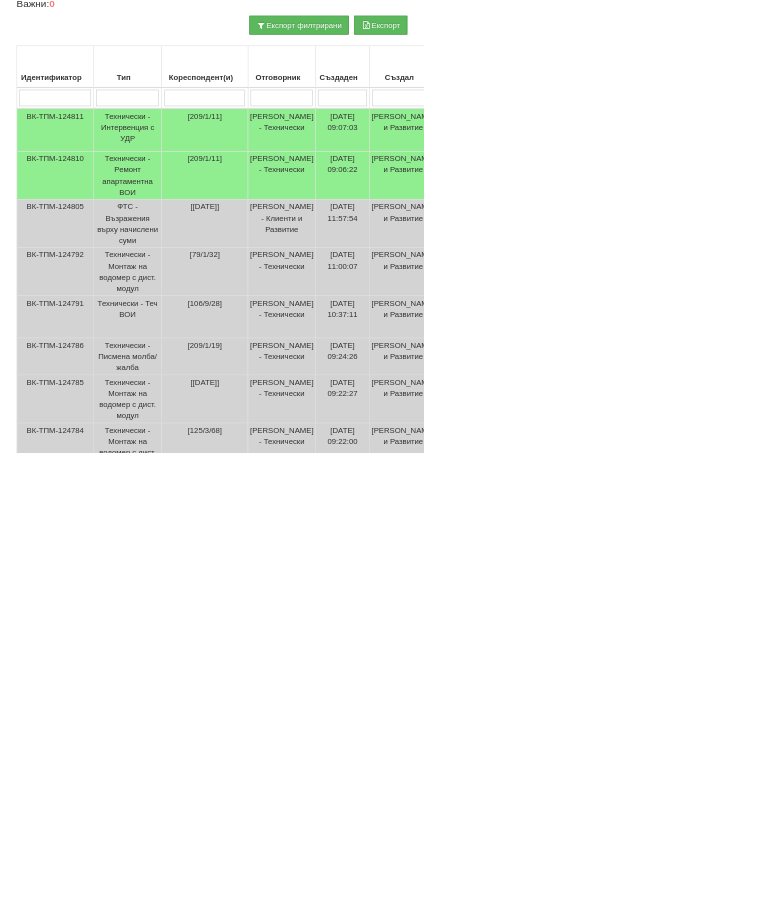 scroll, scrollTop: 149, scrollLeft: 0, axis: vertical 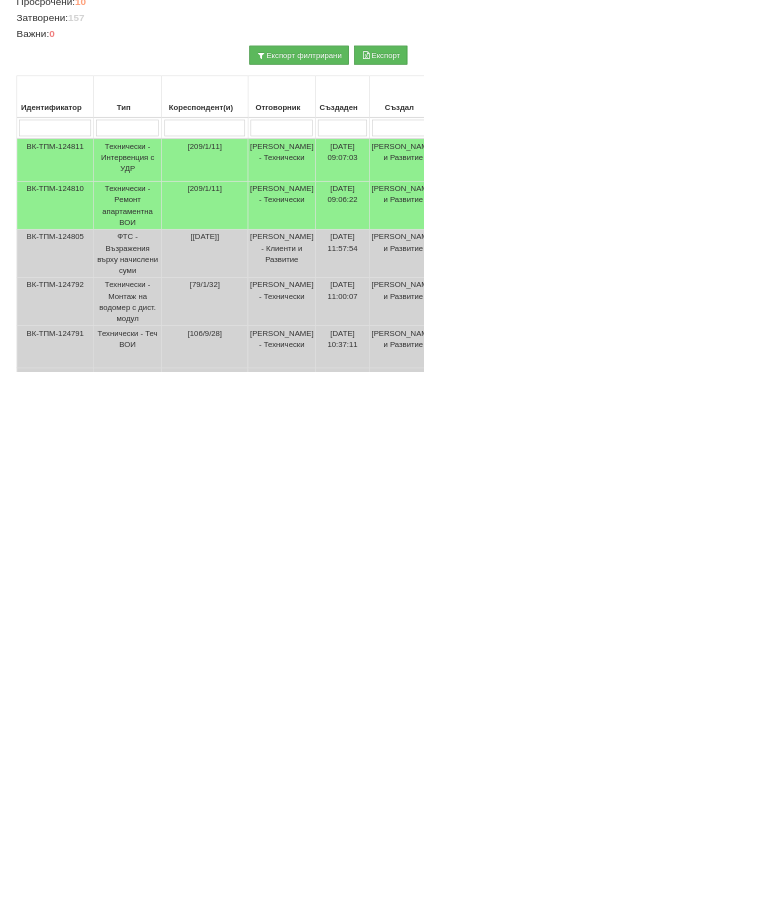 type 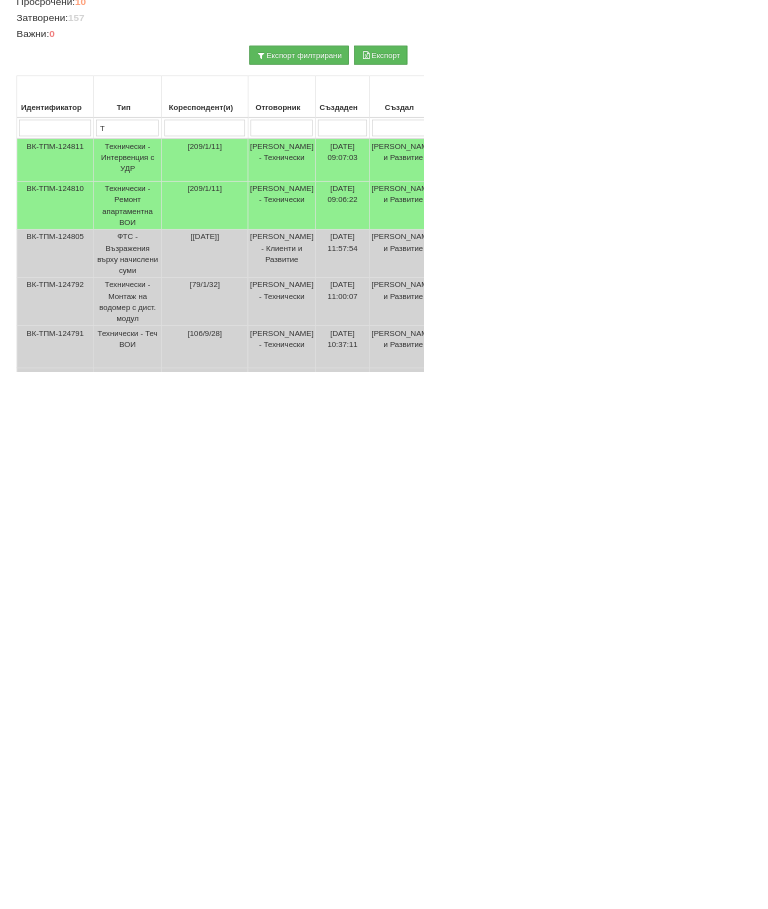 type on "Т" 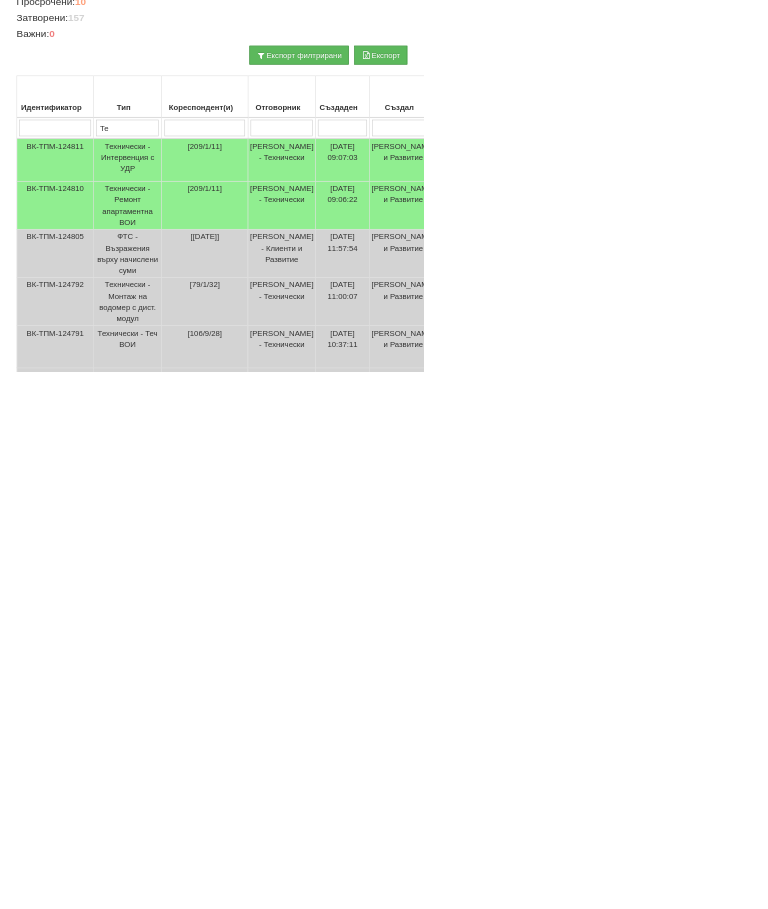 type on "Тех" 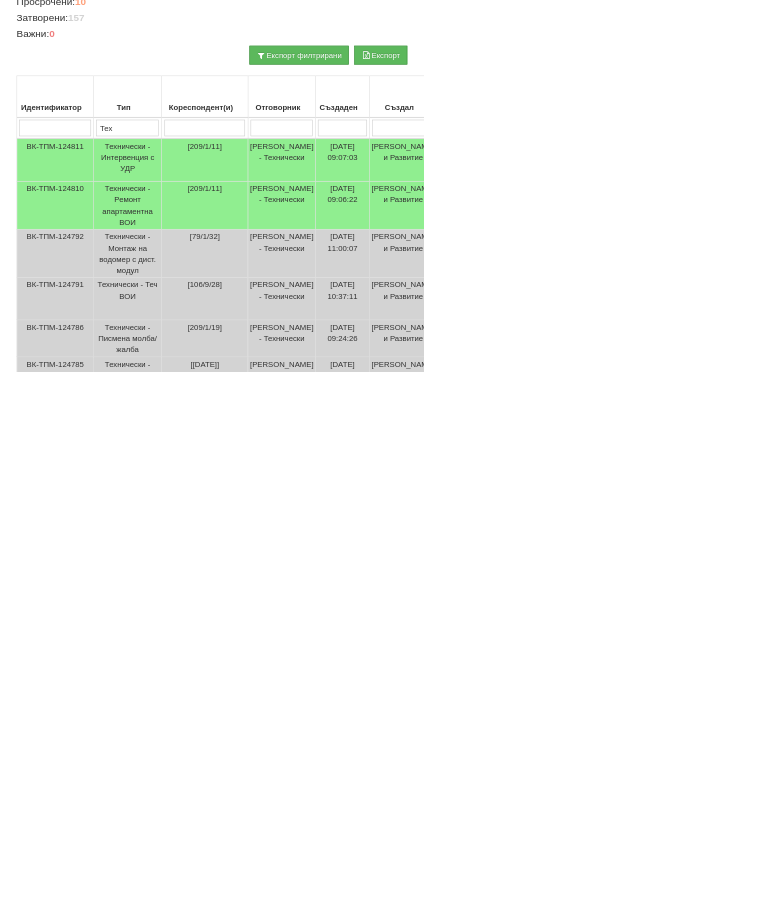 type on "Тех" 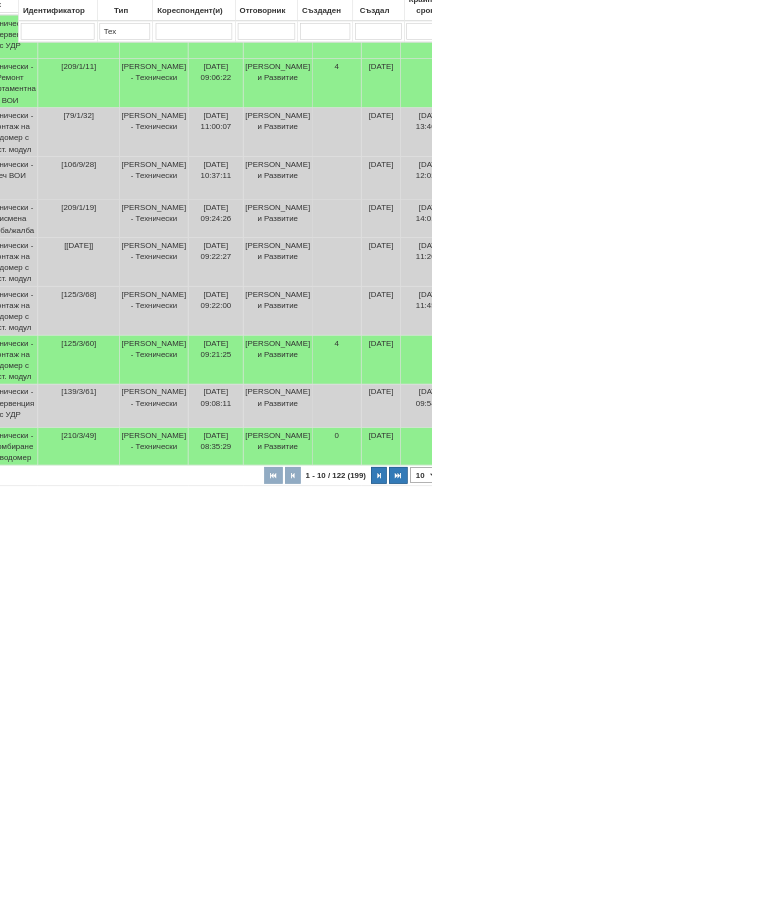 scroll, scrollTop: 569, scrollLeft: 0, axis: vertical 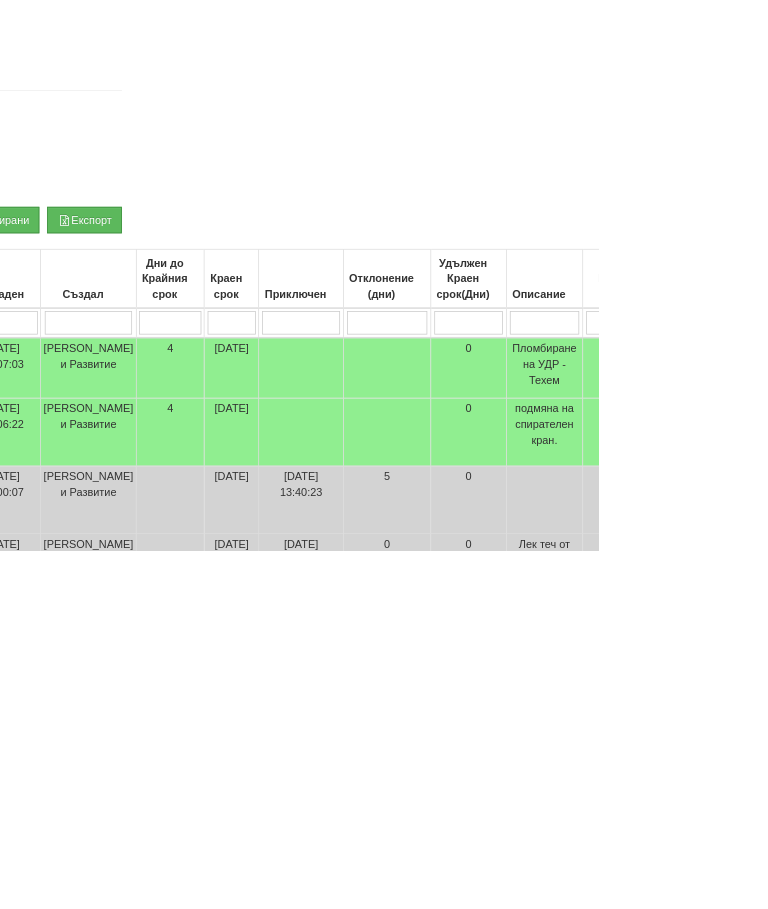 type on "Тех" 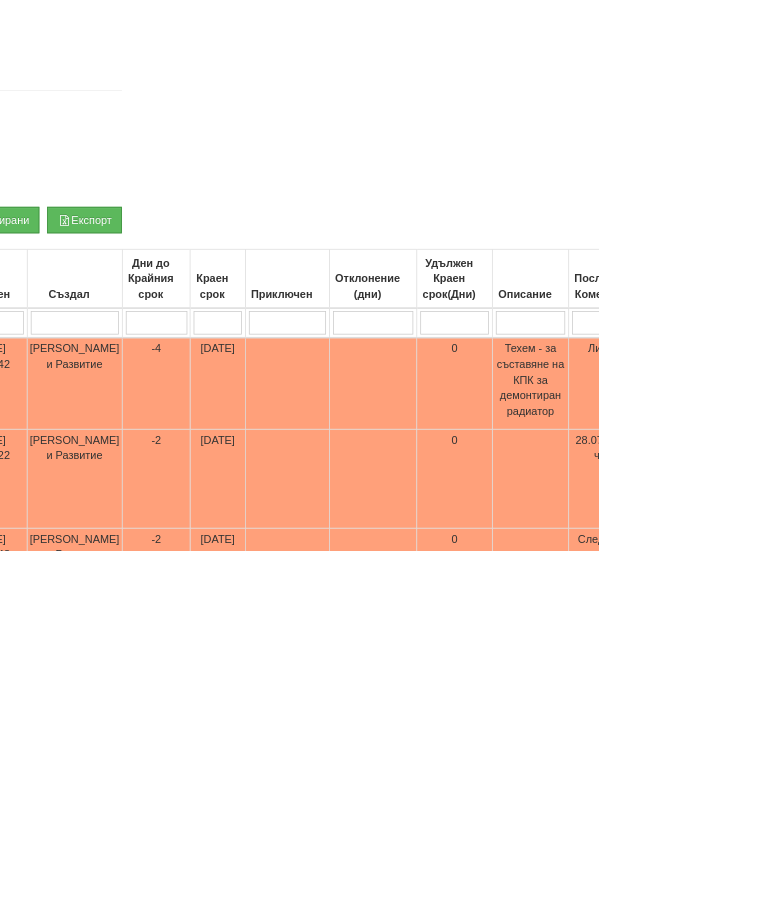 scroll, scrollTop: 0, scrollLeft: 569, axis: horizontal 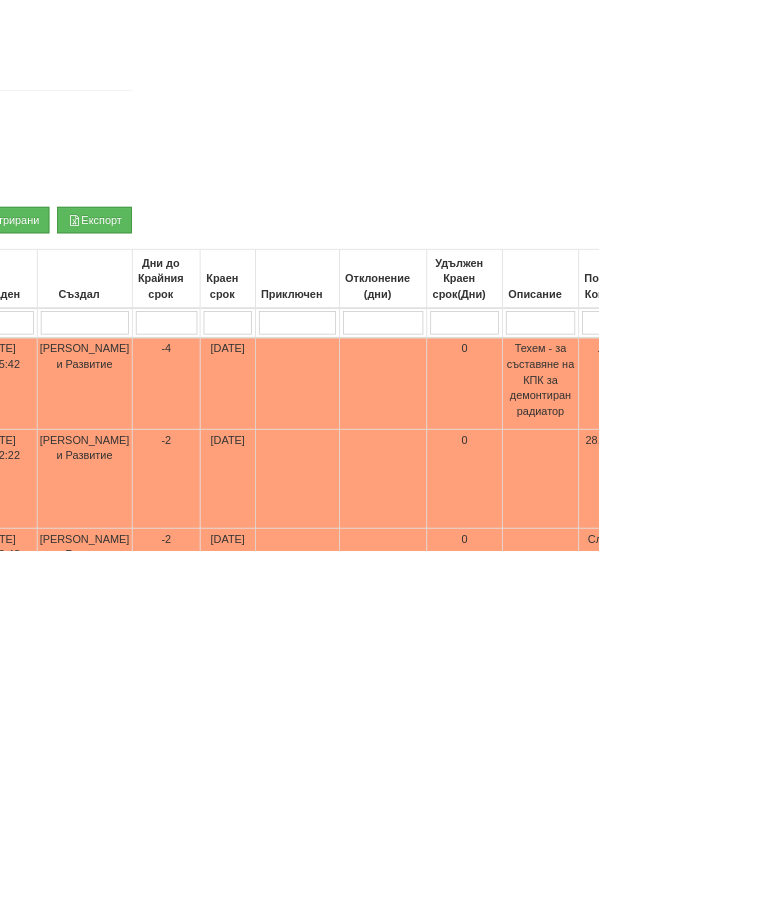 type on "Пр" 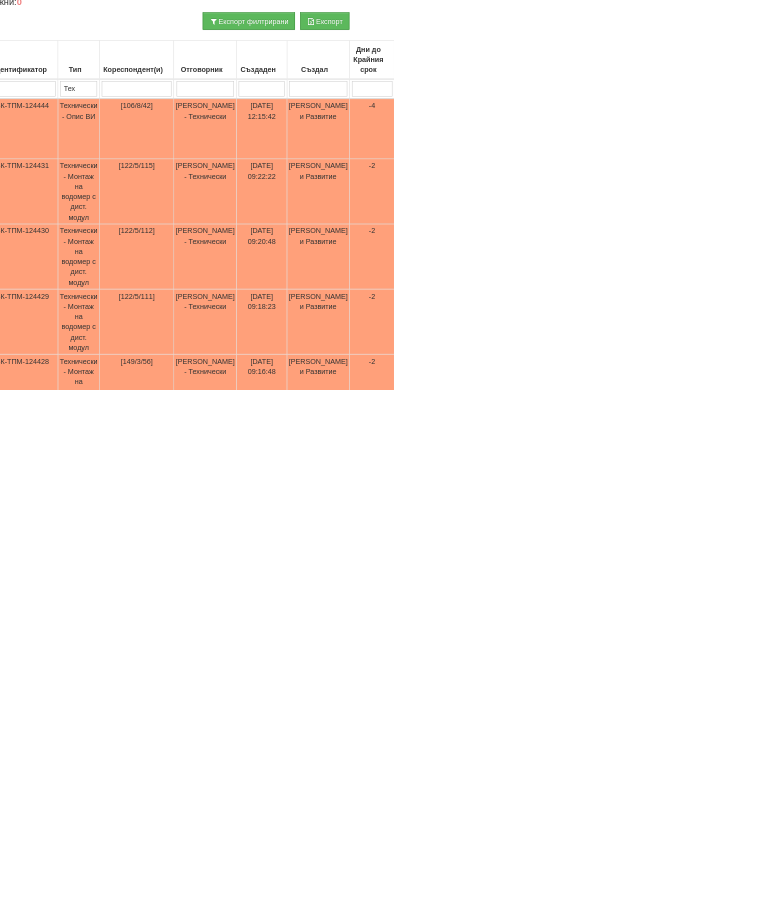 scroll, scrollTop: 293, scrollLeft: 57, axis: both 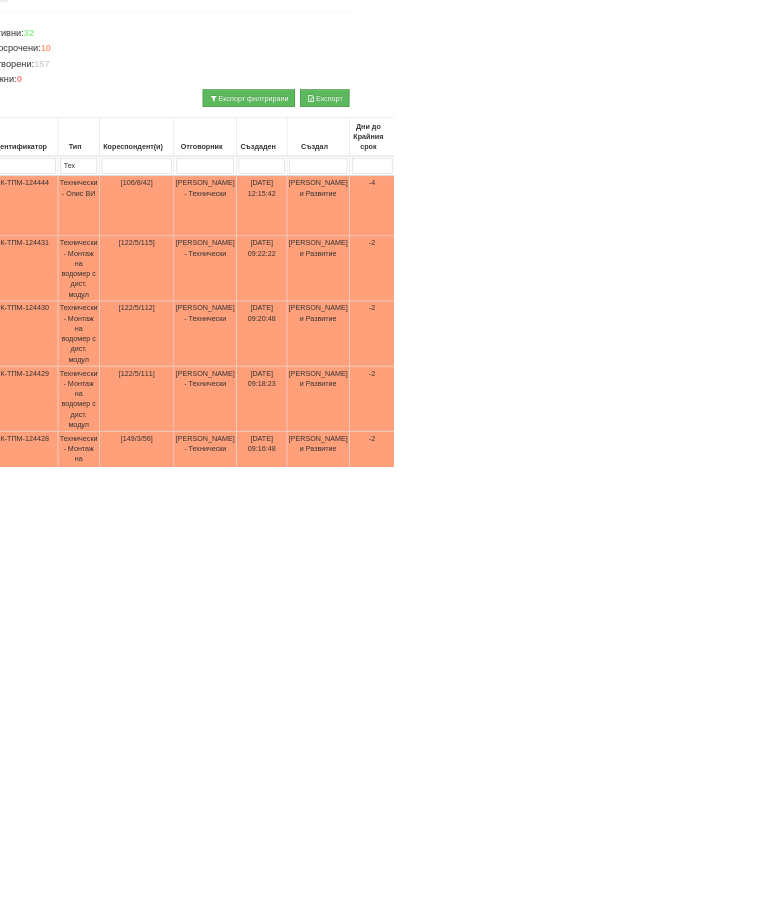 click on "Технически - Монтаж на водомер с дист. модул" at bounding box center [153, 650] 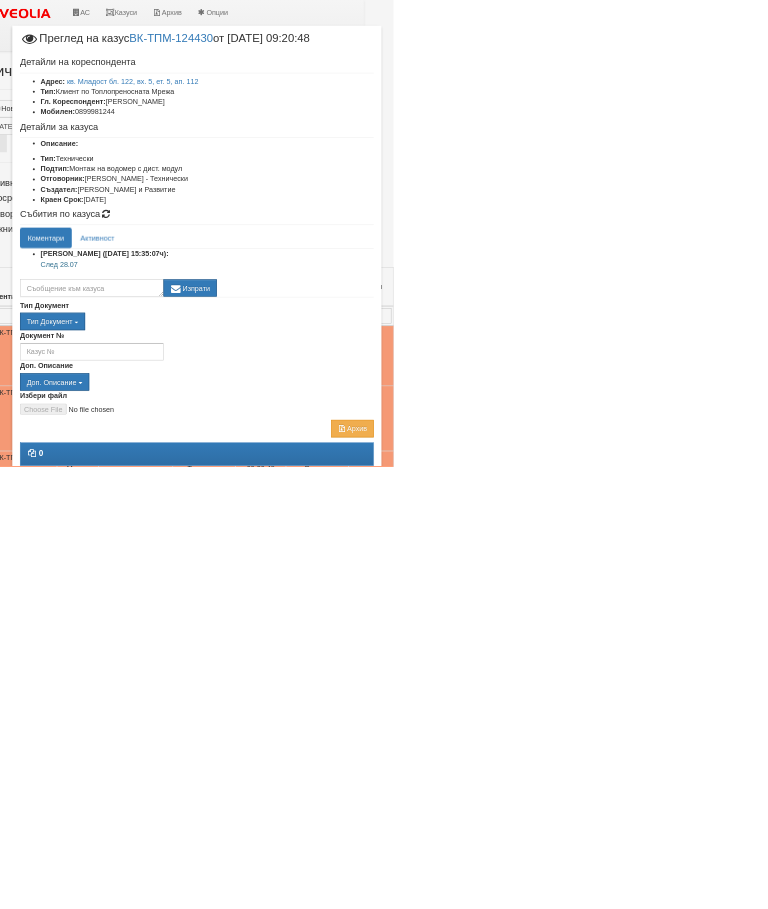 click on "Отказ" at bounding box center [693, 1024] 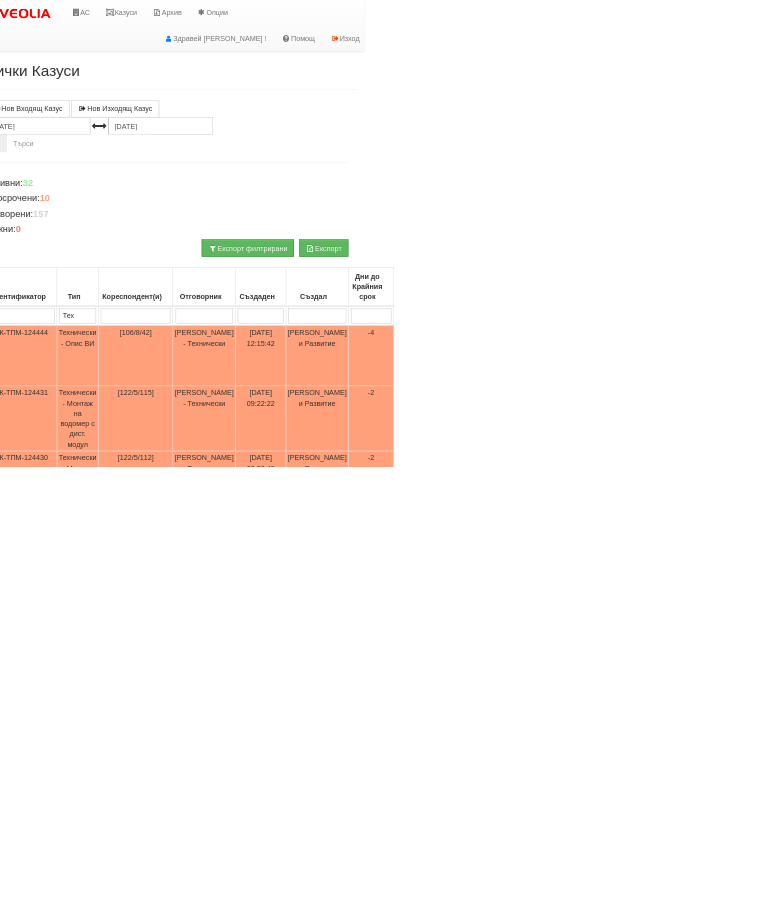 click on "Технически - Монтаж на водомер с дист. модул" at bounding box center [152, 816] 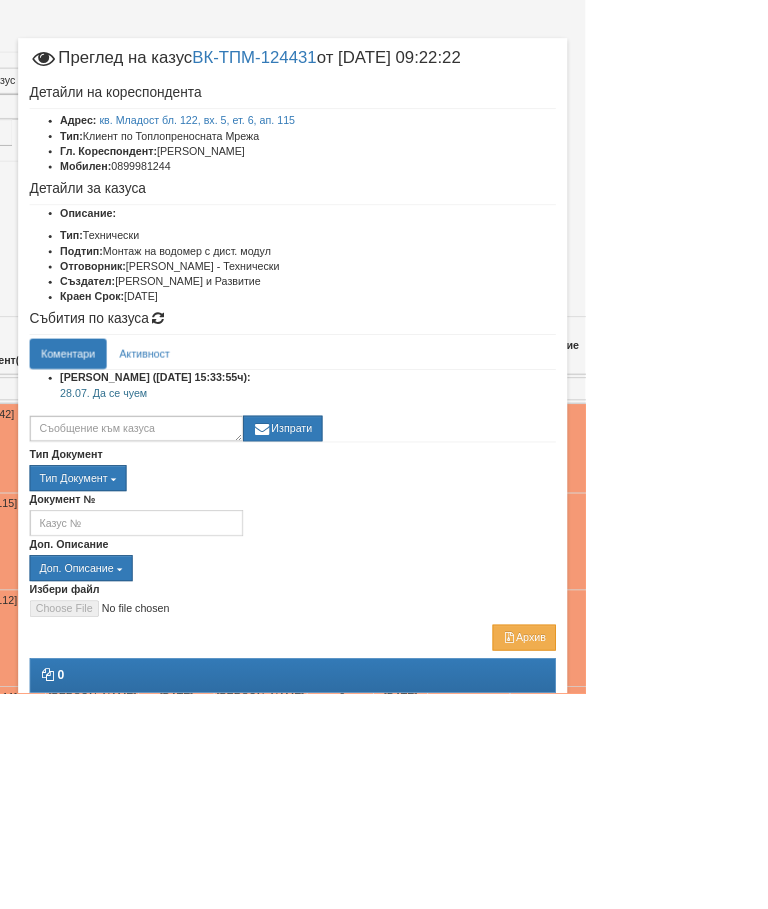 scroll, scrollTop: 104, scrollLeft: 340, axis: both 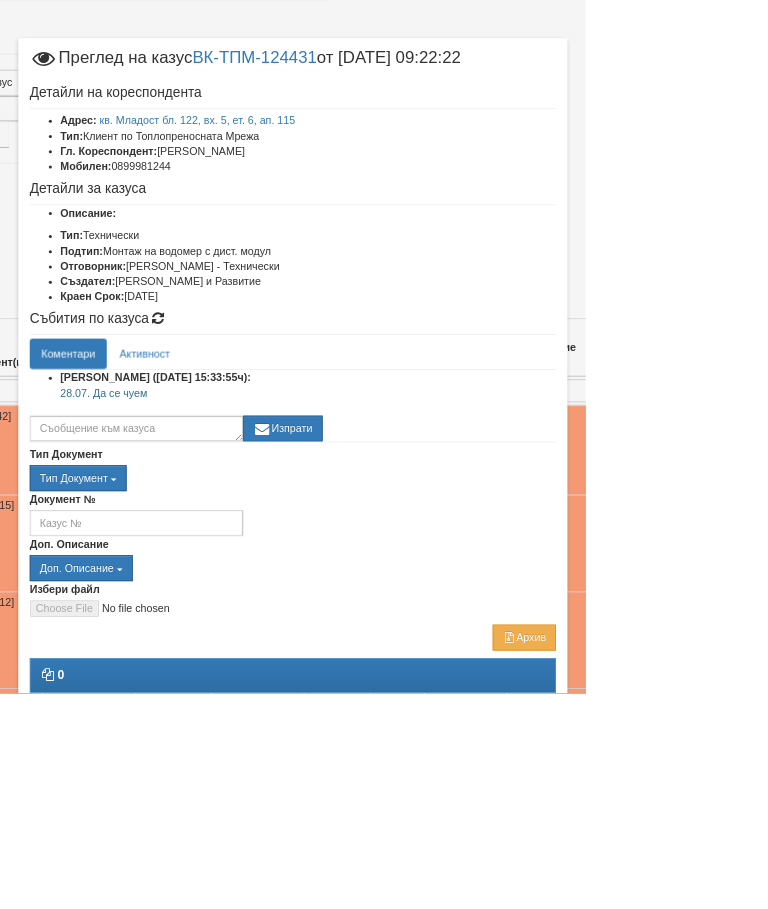 click on "Документ №" at bounding box center [384, 673] 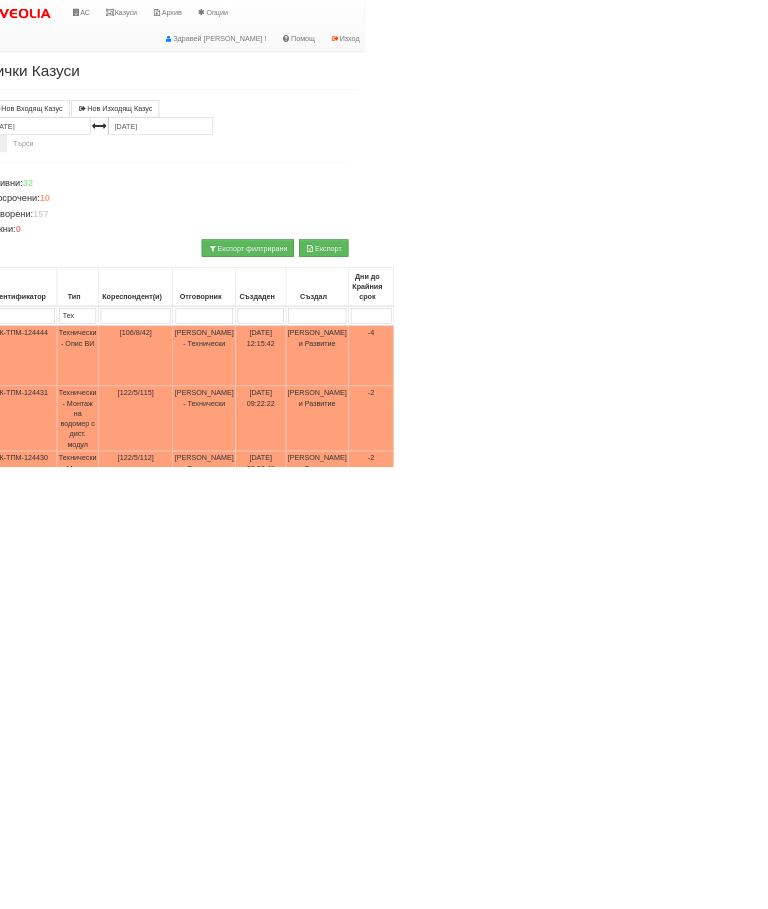 scroll, scrollTop: 0, scrollLeft: 0, axis: both 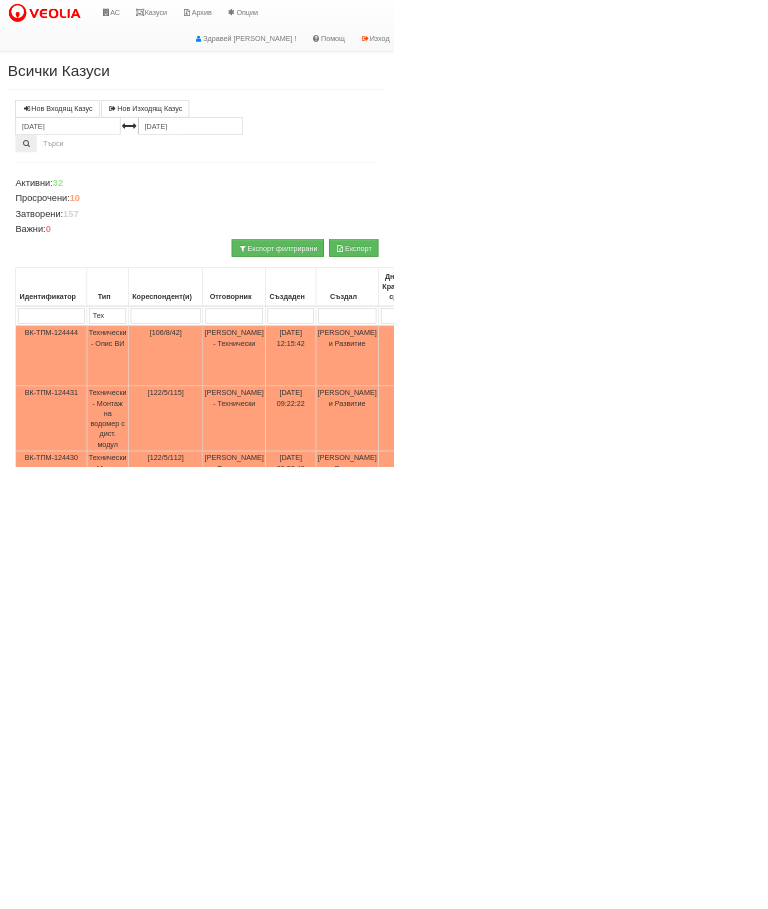 click on "ВК-ТПМ-124430" at bounding box center (100, 943) 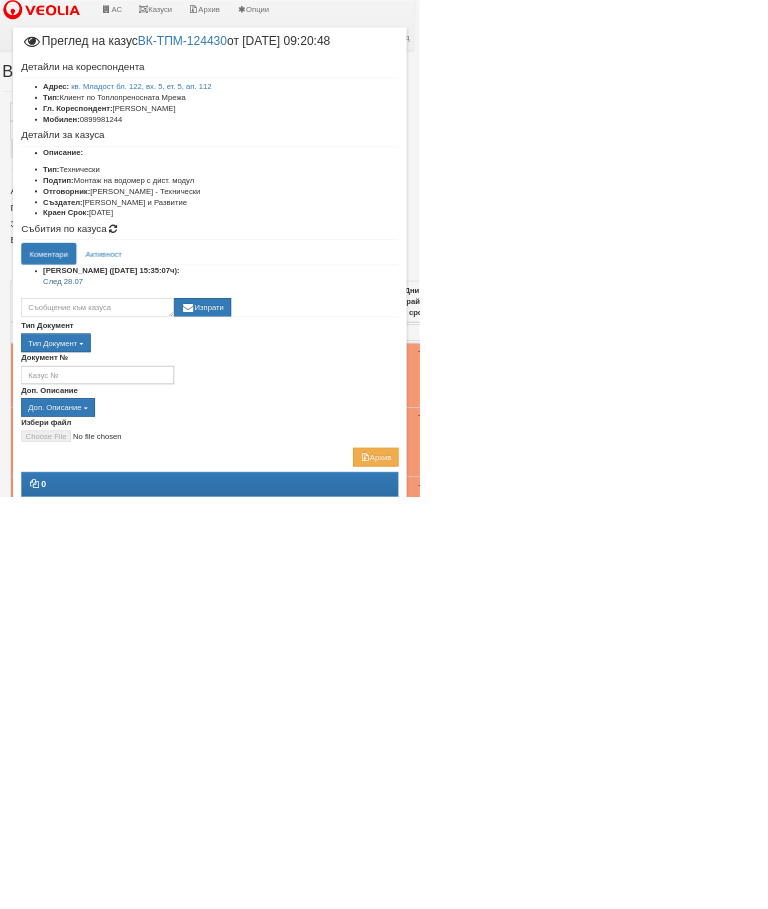 scroll, scrollTop: 10, scrollLeft: 11, axis: both 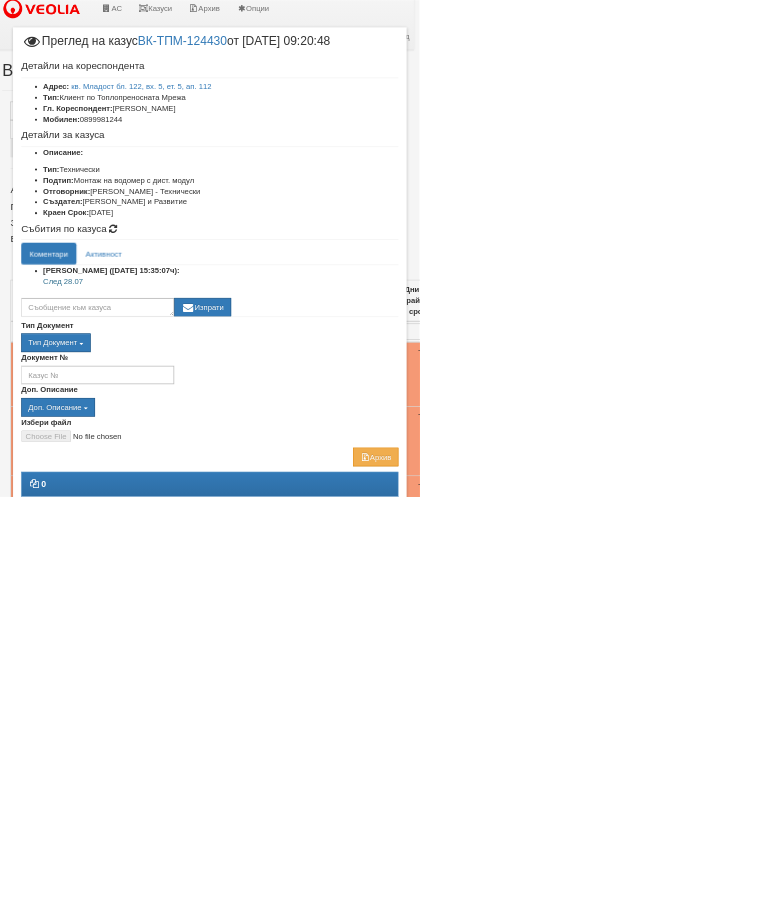 click on "Отказ" at bounding box center [693, 1036] 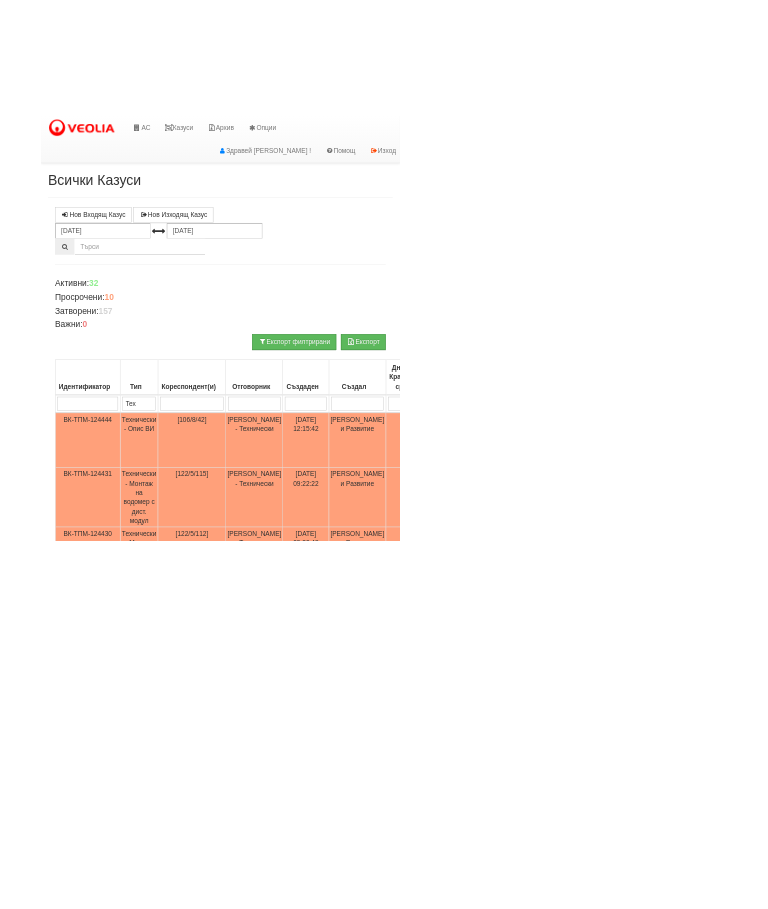 scroll, scrollTop: 0, scrollLeft: 58, axis: horizontal 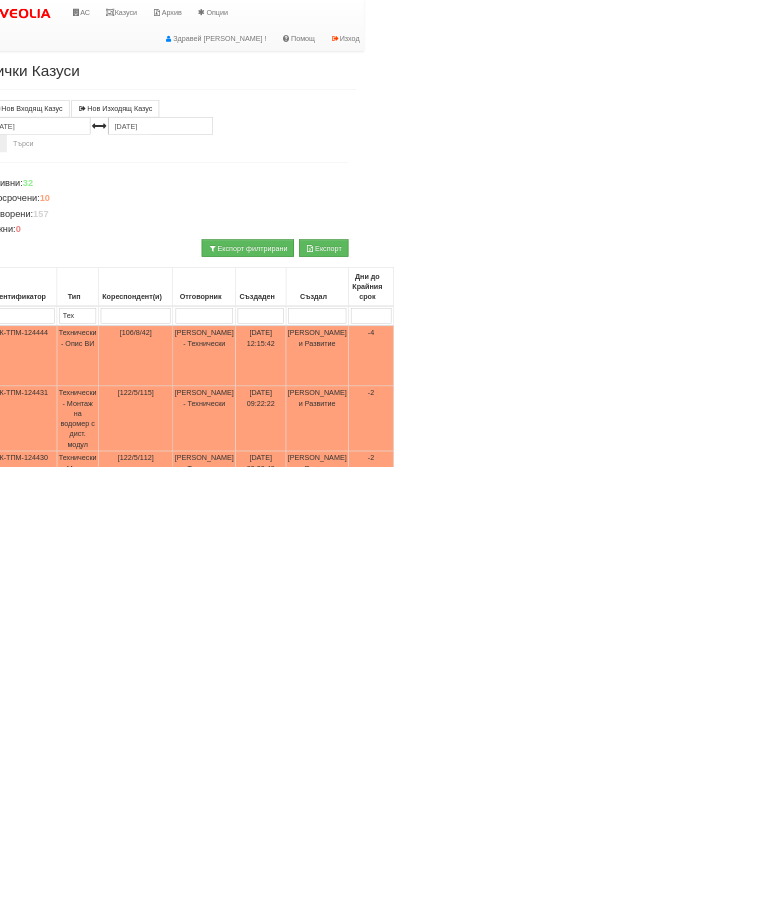 click on "Пр" at bounding box center (1535, 616) 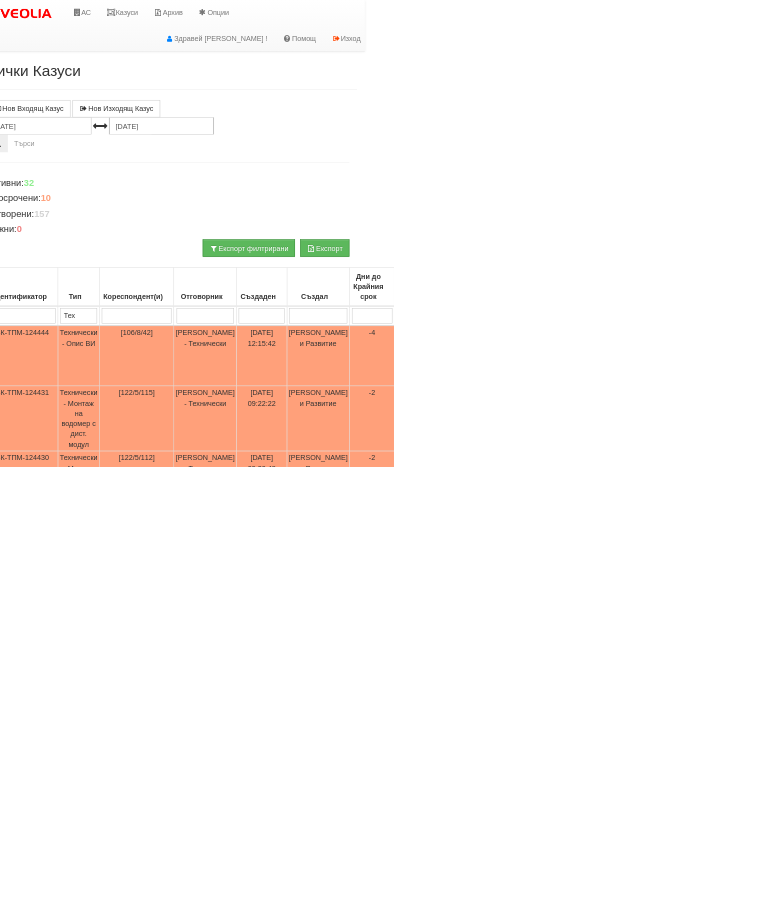 type on "П" 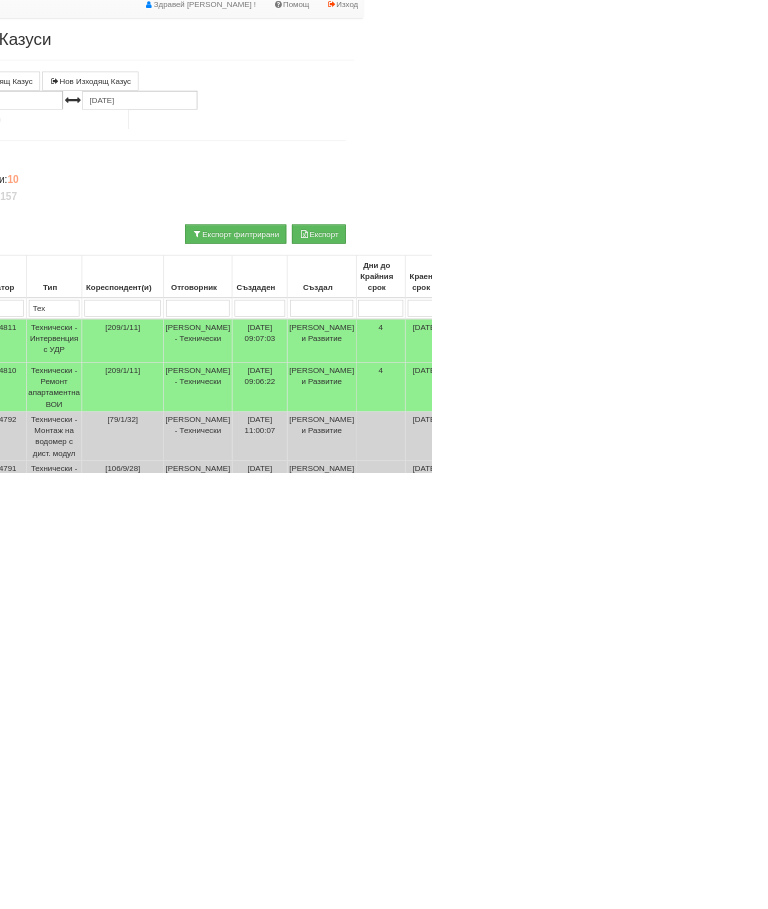 scroll, scrollTop: 0, scrollLeft: 201, axis: horizontal 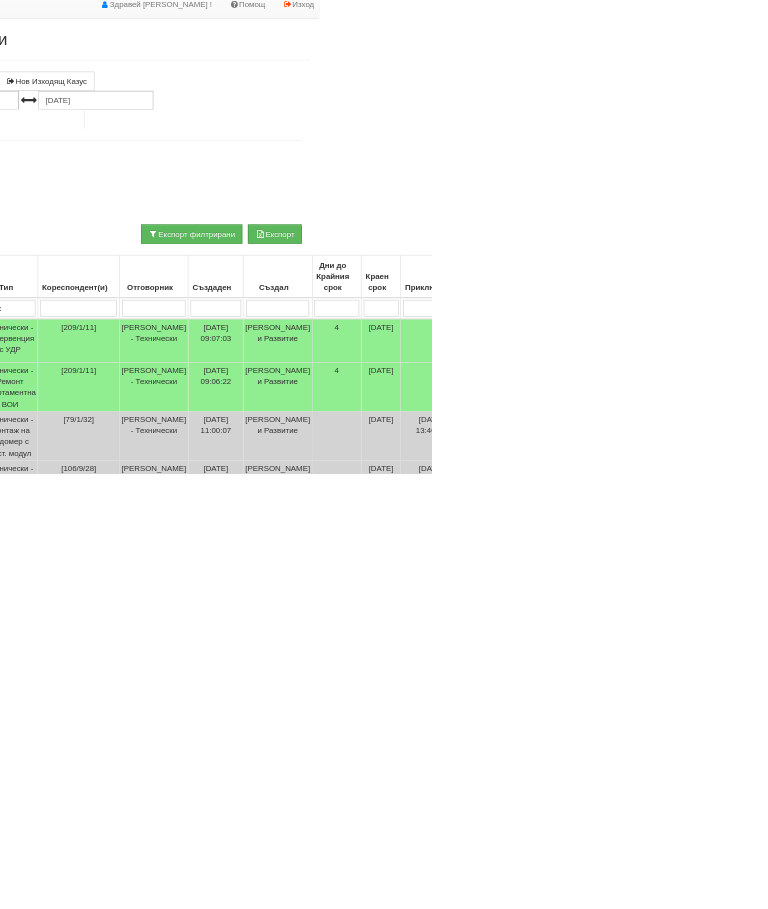 type on "Ак" 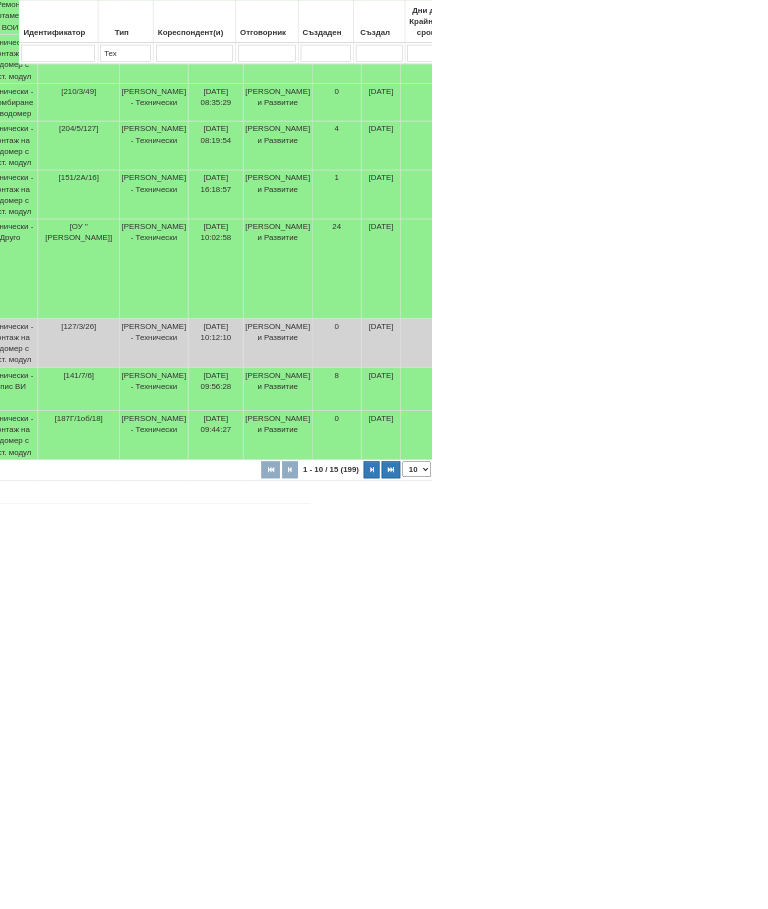 scroll, scrollTop: 737, scrollLeft: 0, axis: vertical 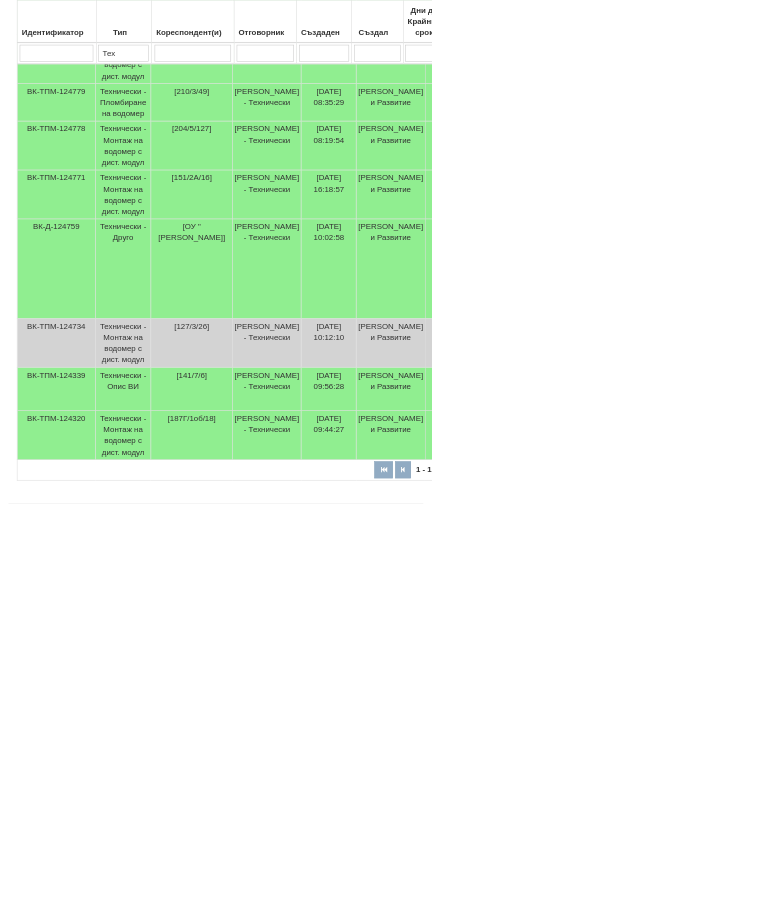 type on "Ак" 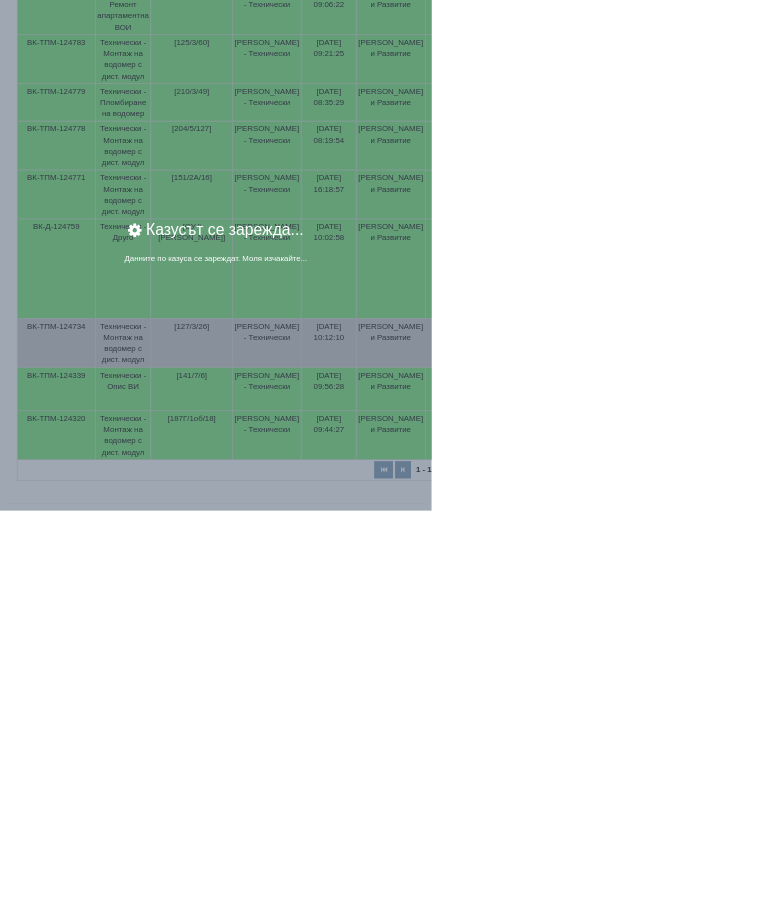 scroll, scrollTop: 90, scrollLeft: 0, axis: vertical 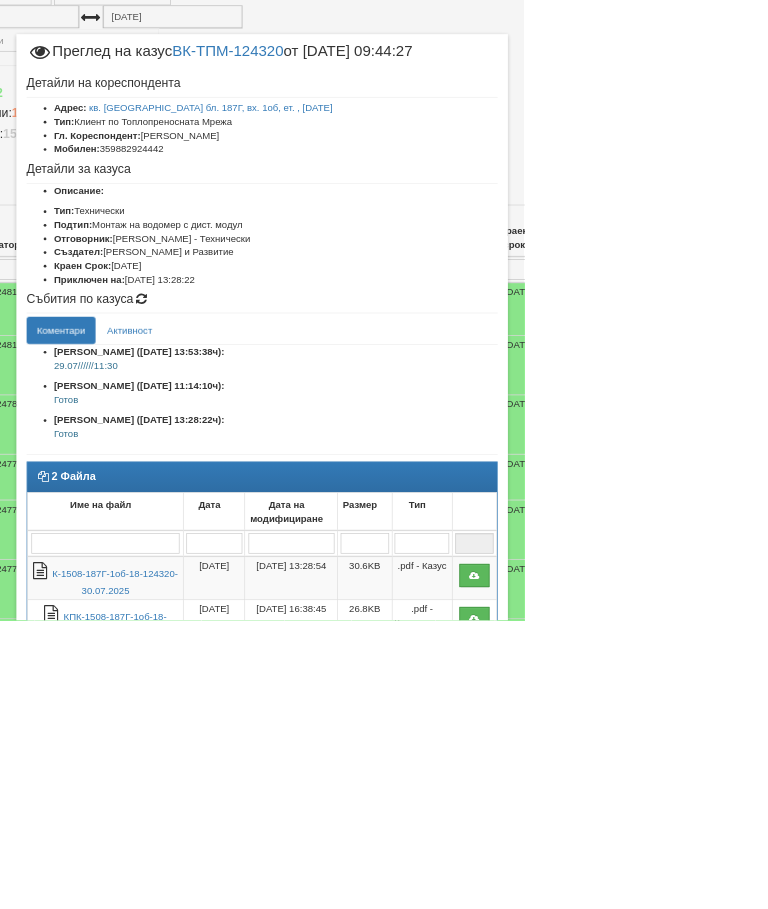 click on "Отказ" at bounding box center (693, 1053) 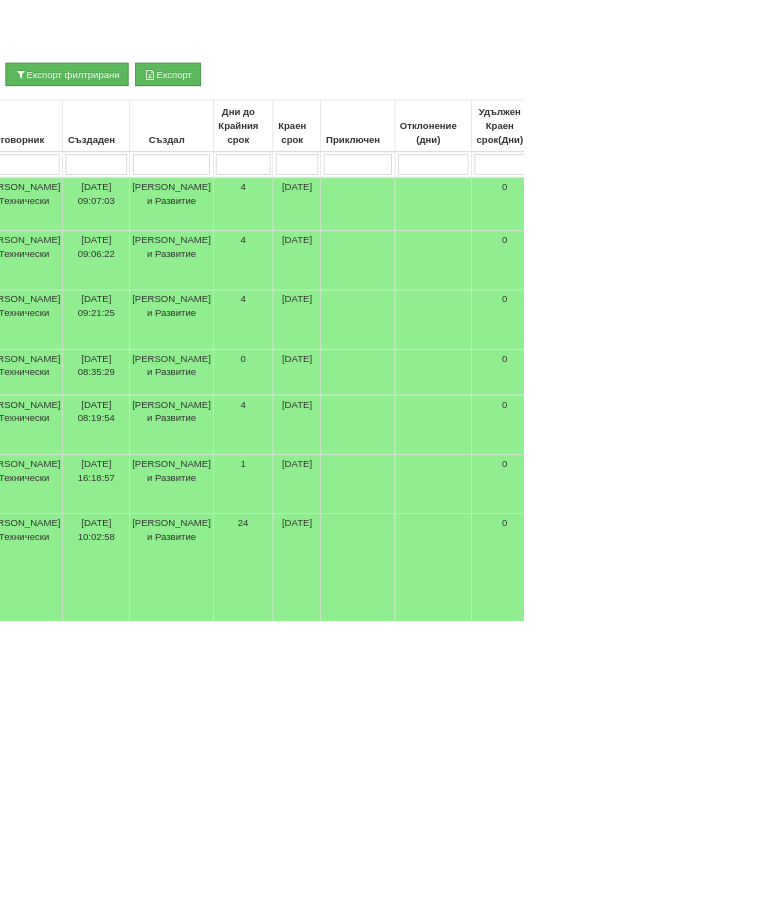scroll, scrollTop: 375, scrollLeft: 442, axis: both 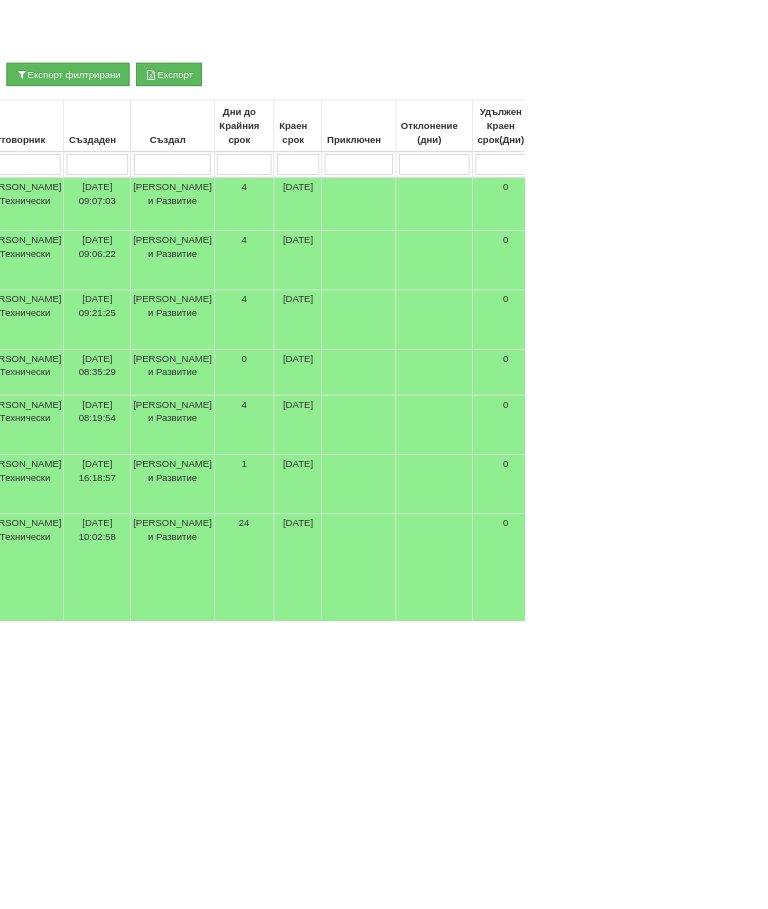 click at bounding box center (420, 1199) 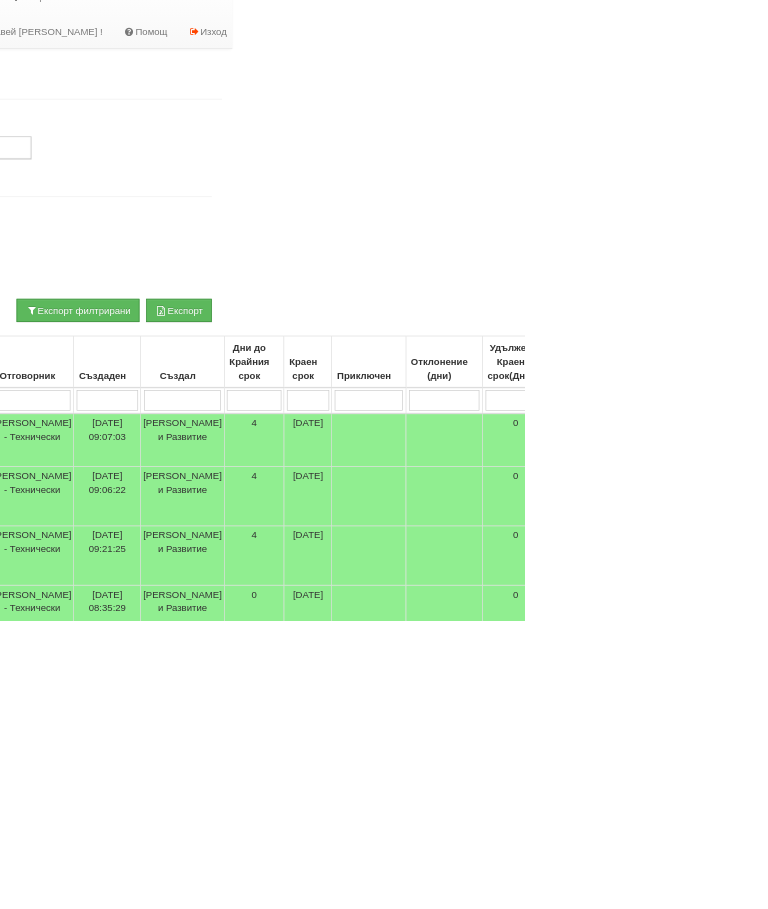 select on "2" 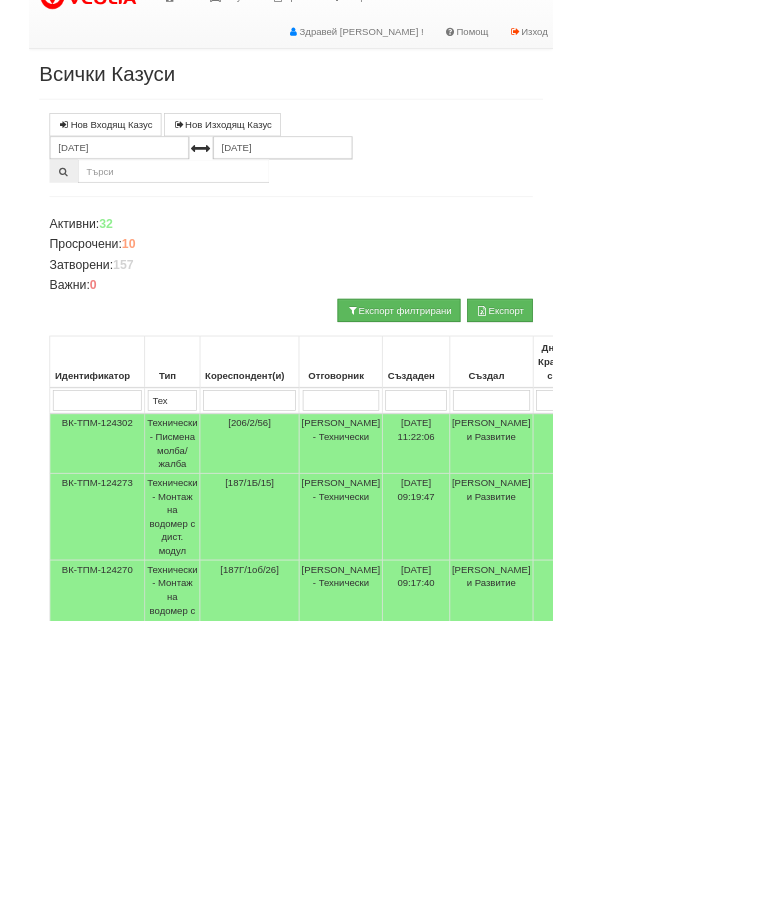 scroll, scrollTop: 30, scrollLeft: 0, axis: vertical 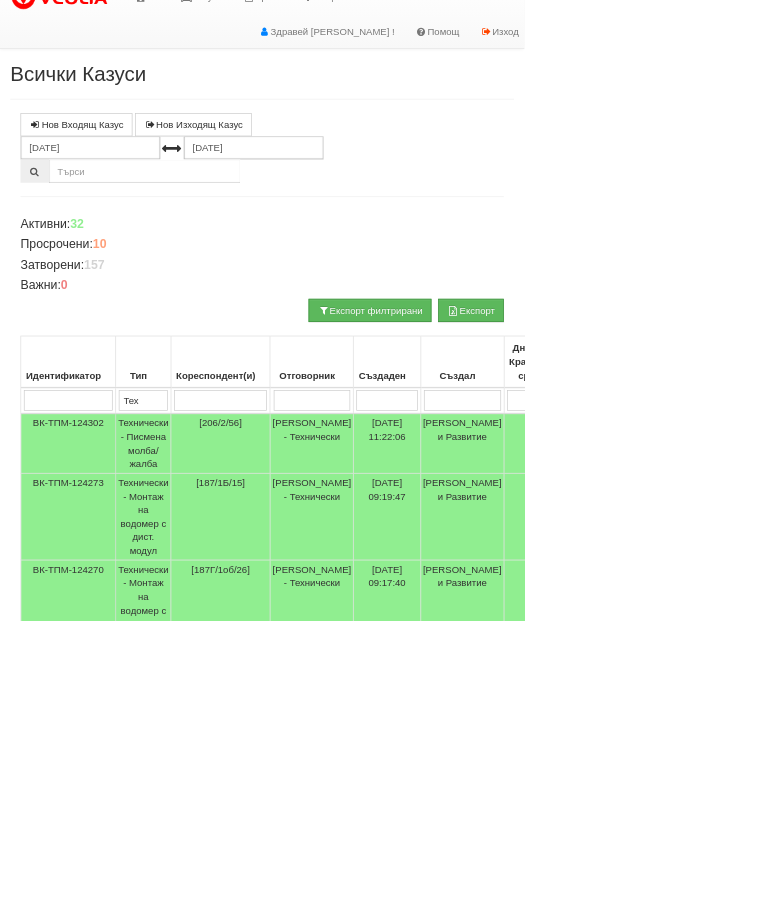click on "Технически - Монтаж на водомер с дист. модул" at bounding box center [210, 883] 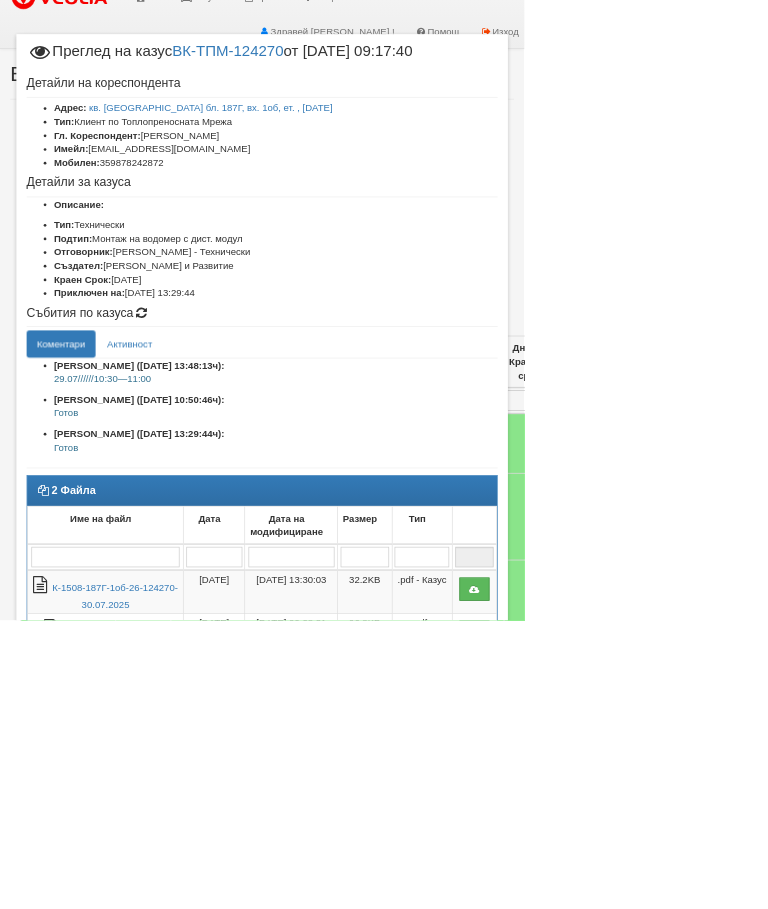 click on "Отказ" at bounding box center [693, 1072] 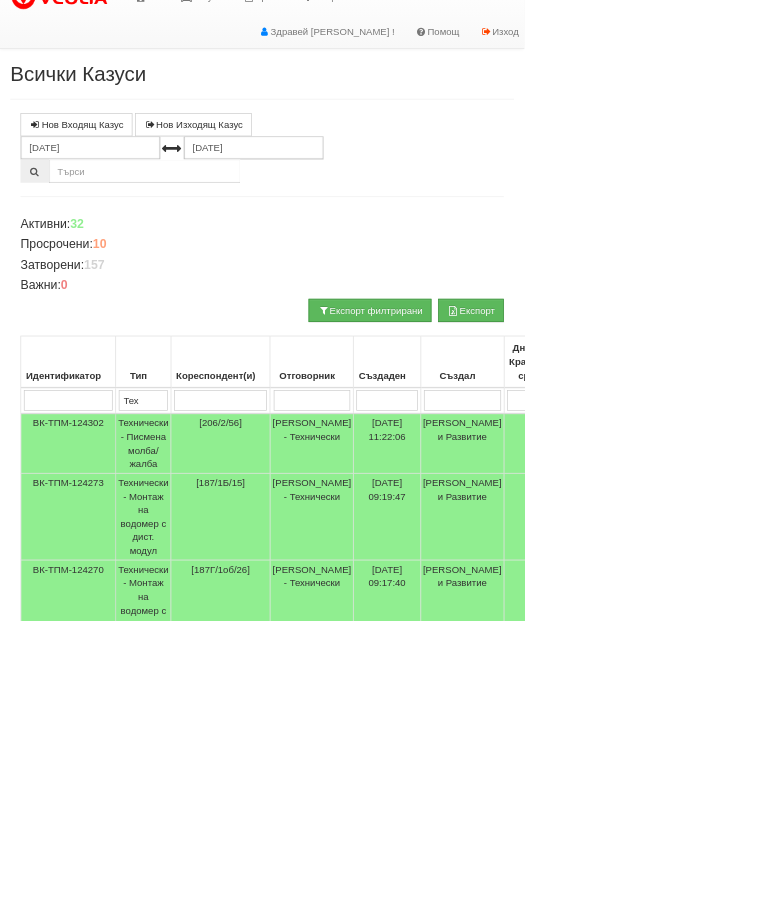 click on "Технически - Монтаж на водомер с дист. модул" at bounding box center [210, 1010] 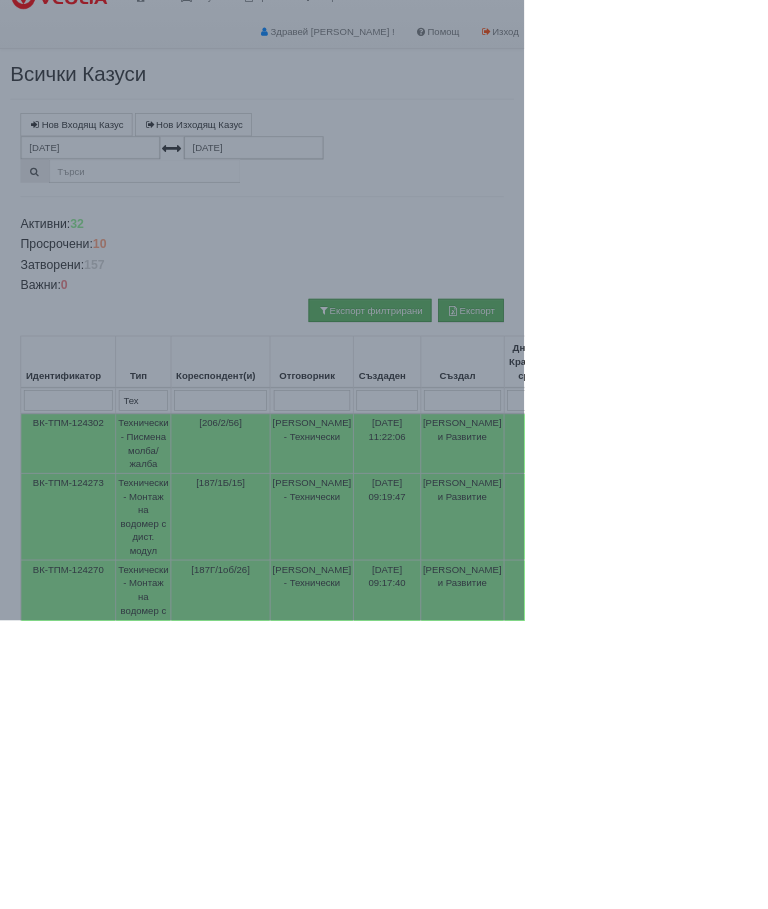 select on "10" 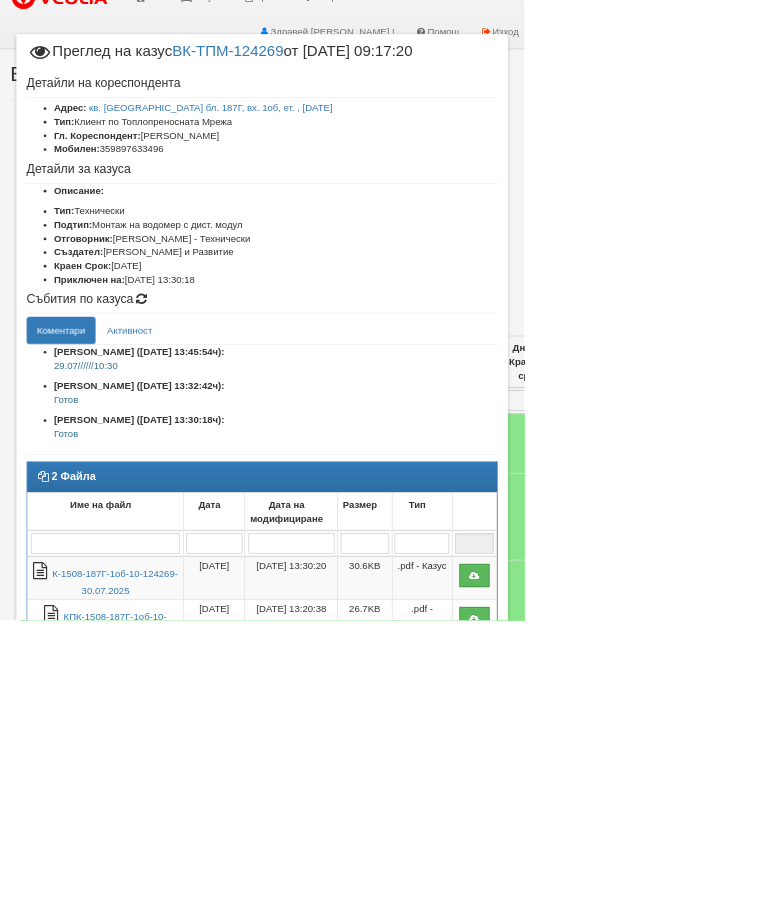click on "Отказ" at bounding box center (693, 1052) 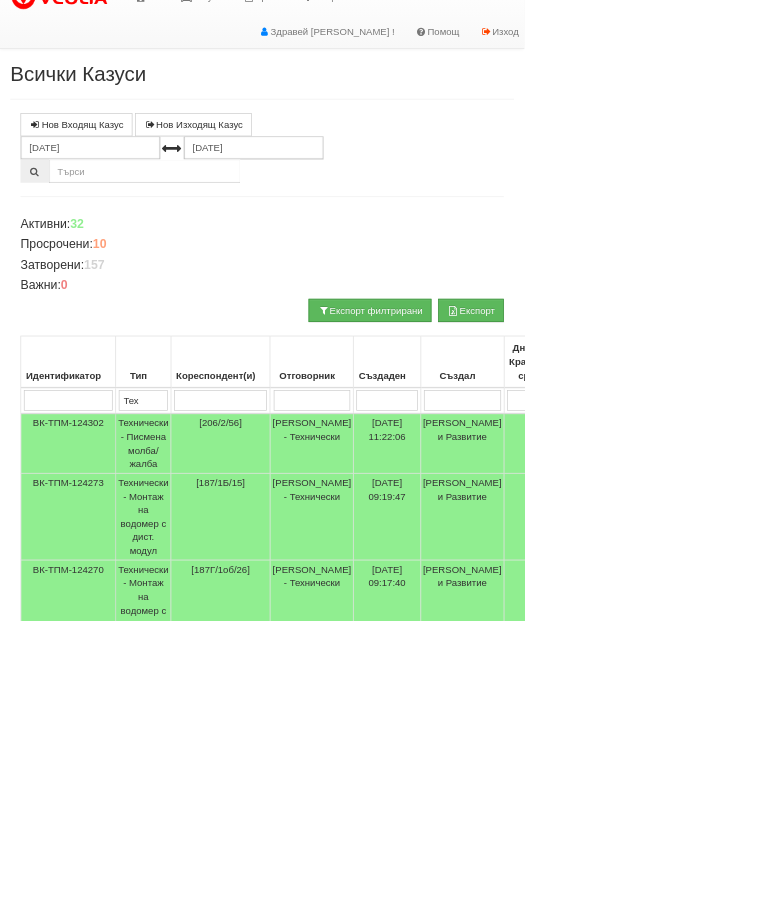 click on "Технически - Монтаж на водомер с дист. модул" at bounding box center [210, 1137] 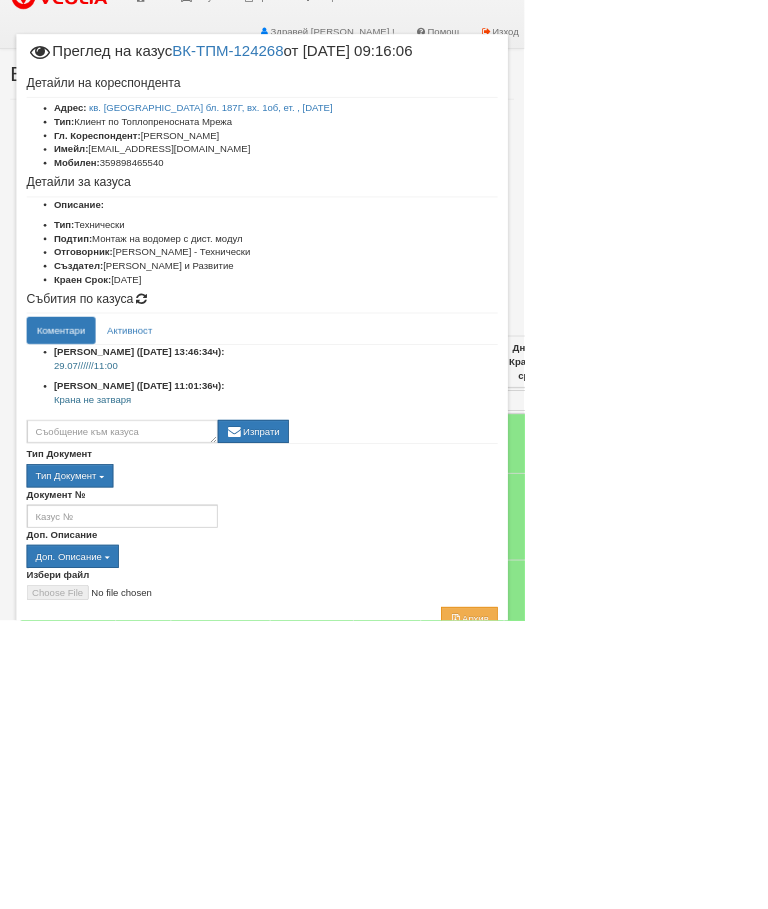 click on "Отказ" at bounding box center (693, 1041) 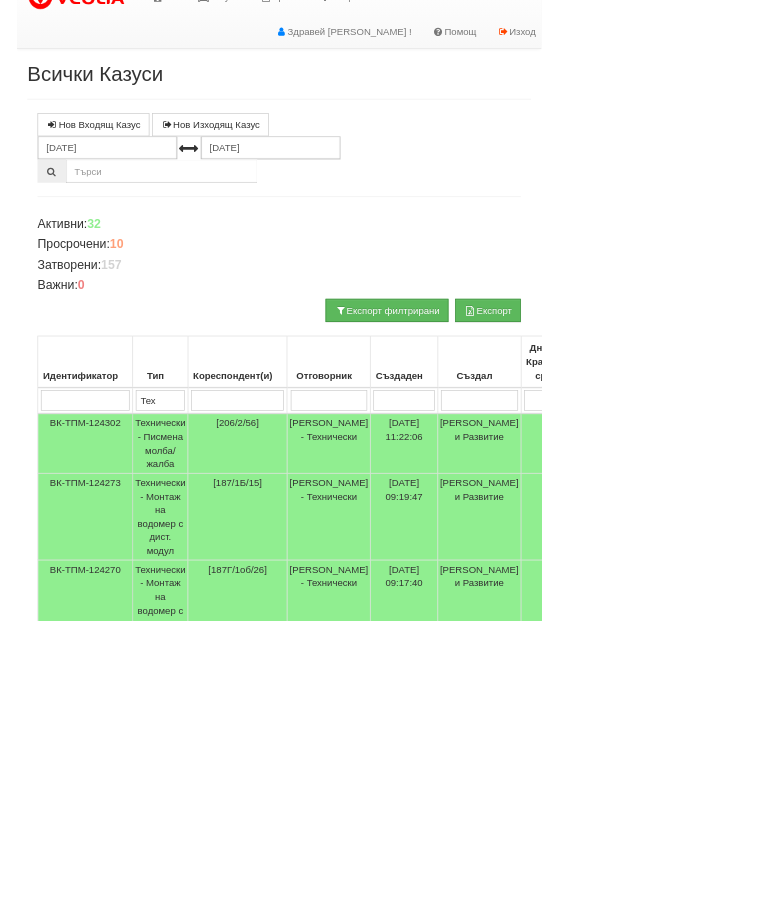 scroll, scrollTop: 30, scrollLeft: 0, axis: vertical 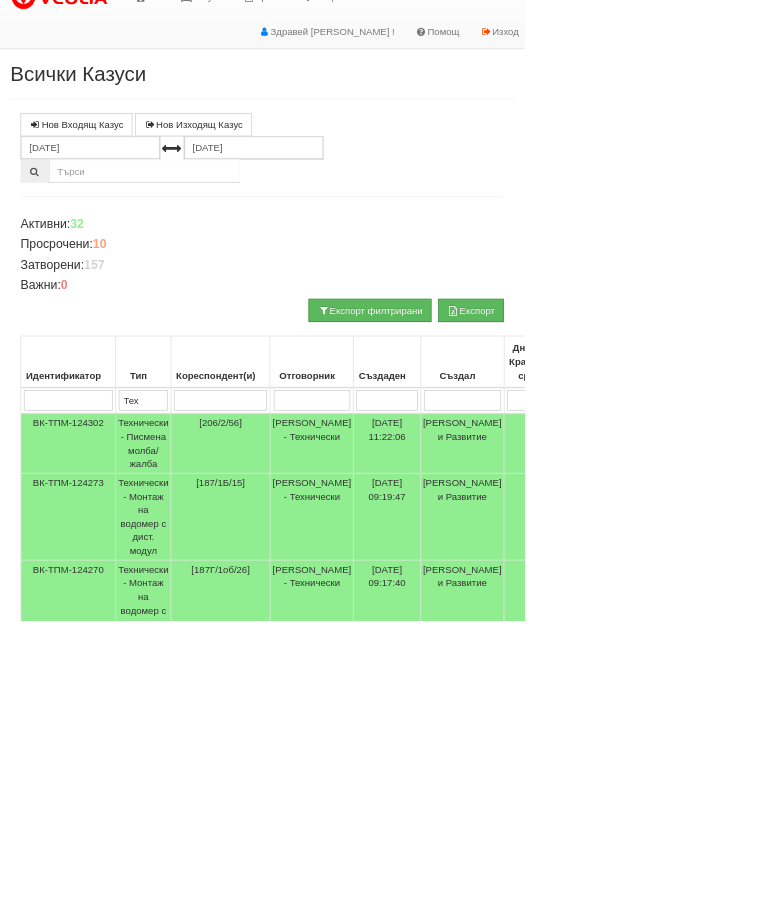 click on "Технически - Монтаж на водомер с дист. модул" at bounding box center (210, 1137) 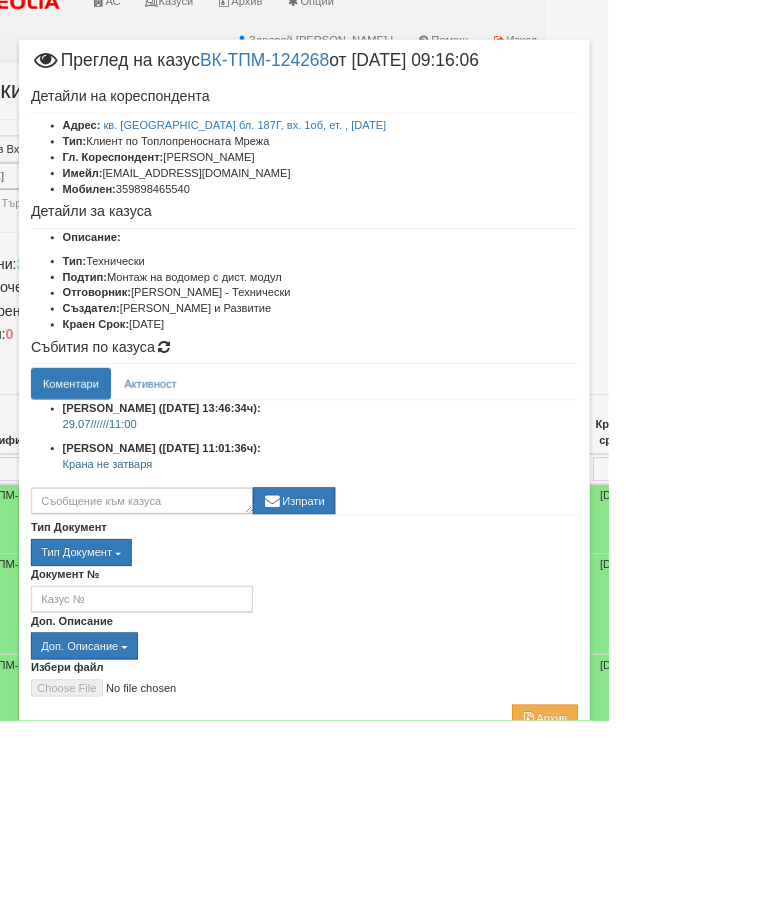 scroll, scrollTop: 0, scrollLeft: 0, axis: both 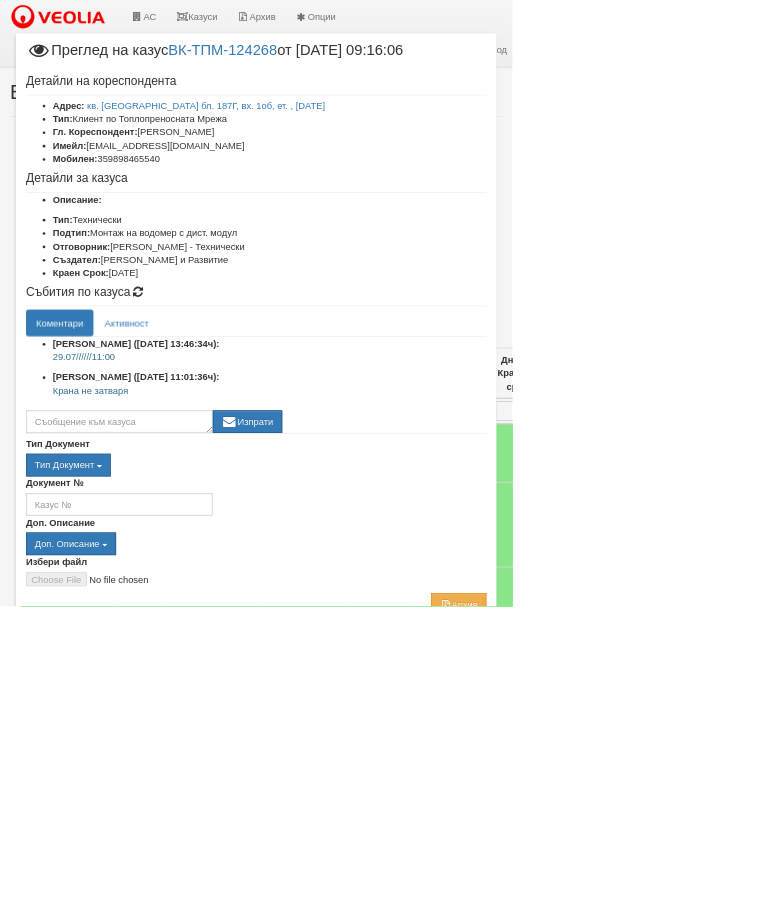 click on "Отказ" at bounding box center [693, 1053] 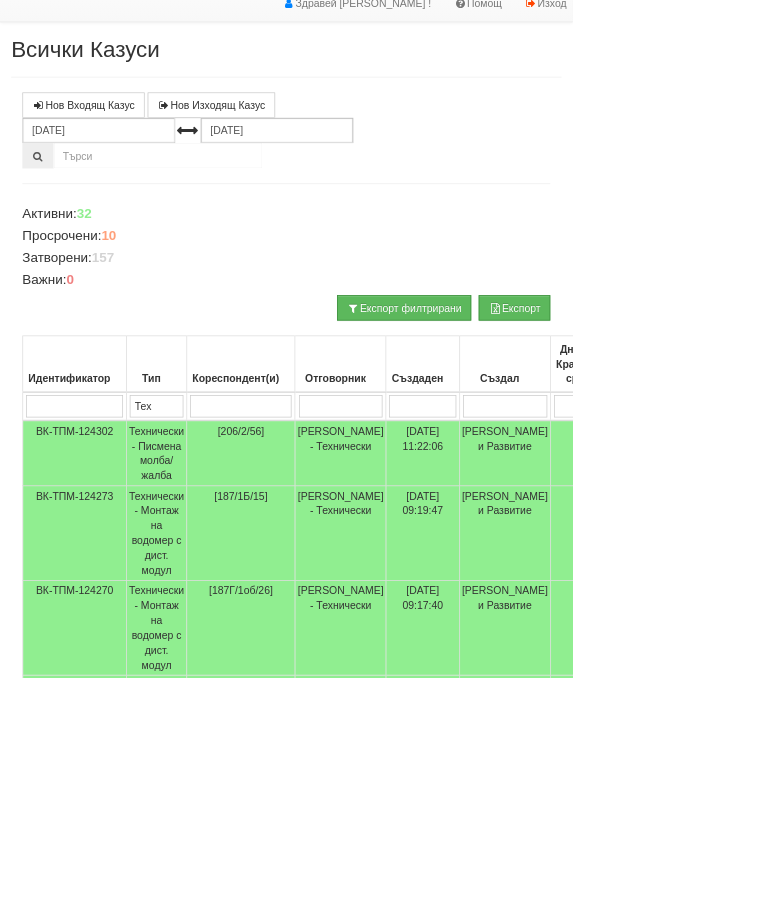 scroll, scrollTop: 0, scrollLeft: 0, axis: both 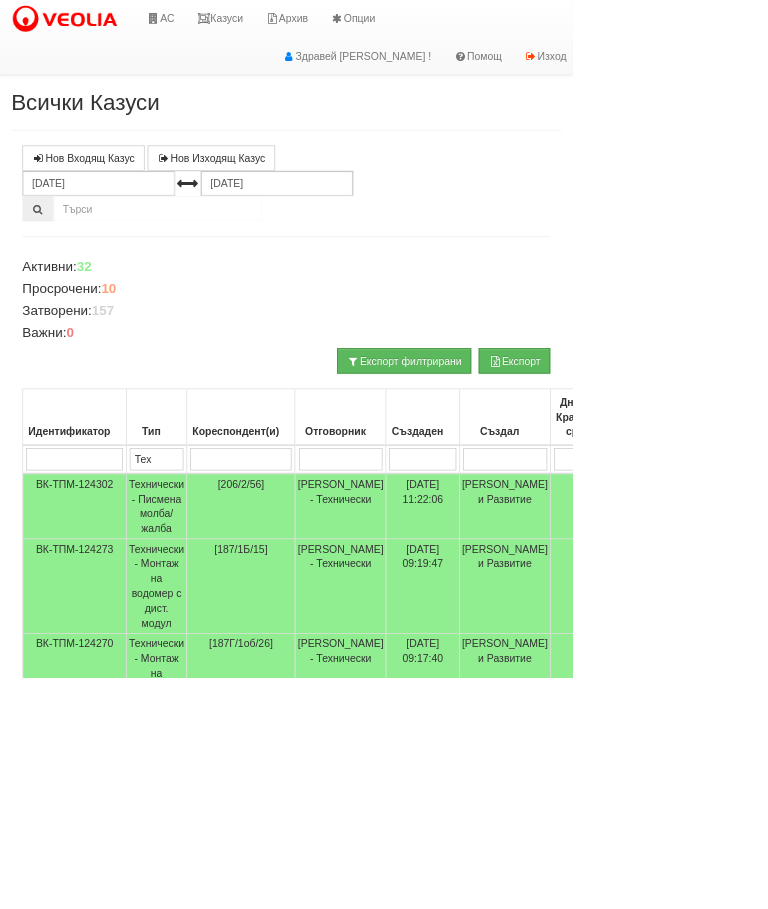 click at bounding box center [704, 1249] 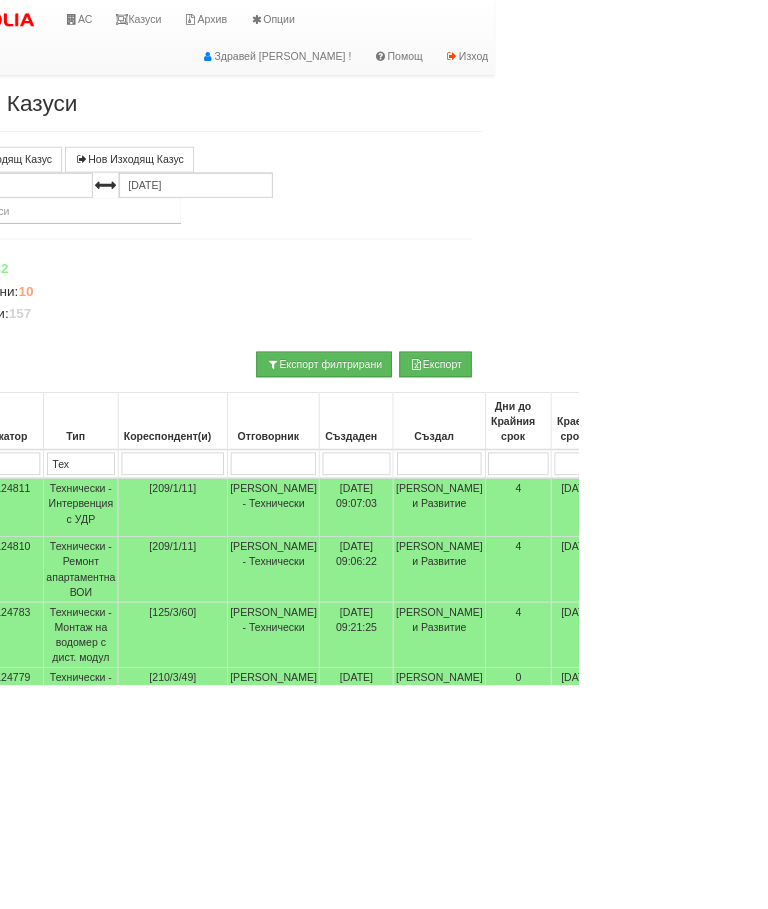 scroll, scrollTop: 0, scrollLeft: 0, axis: both 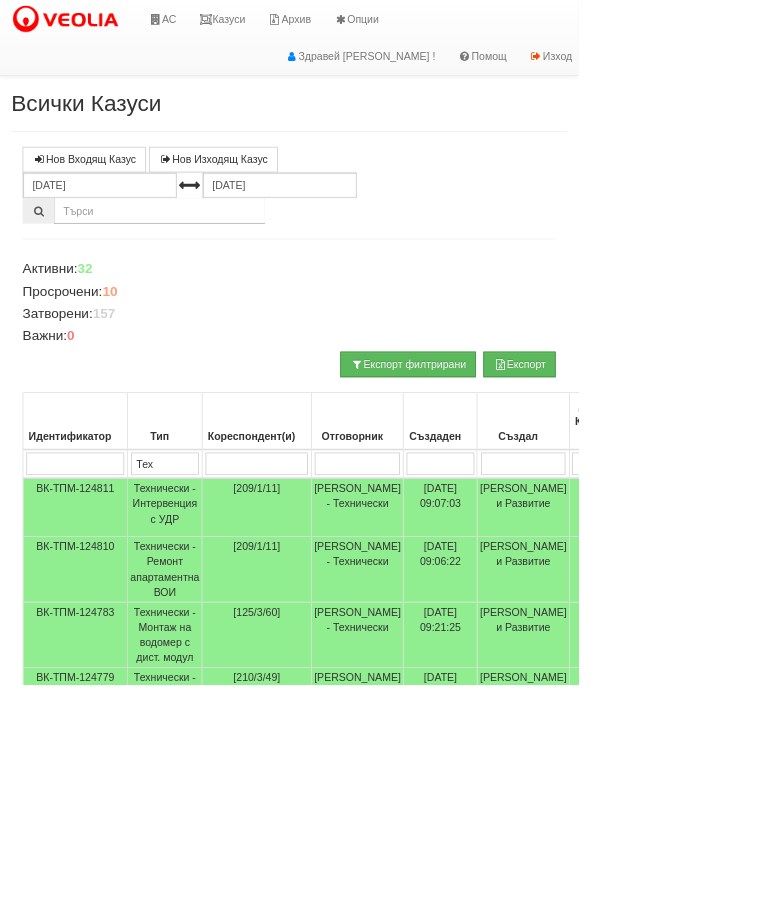 click on "Технически - Монтаж на водомер с дист. модул" at bounding box center [219, 1084] 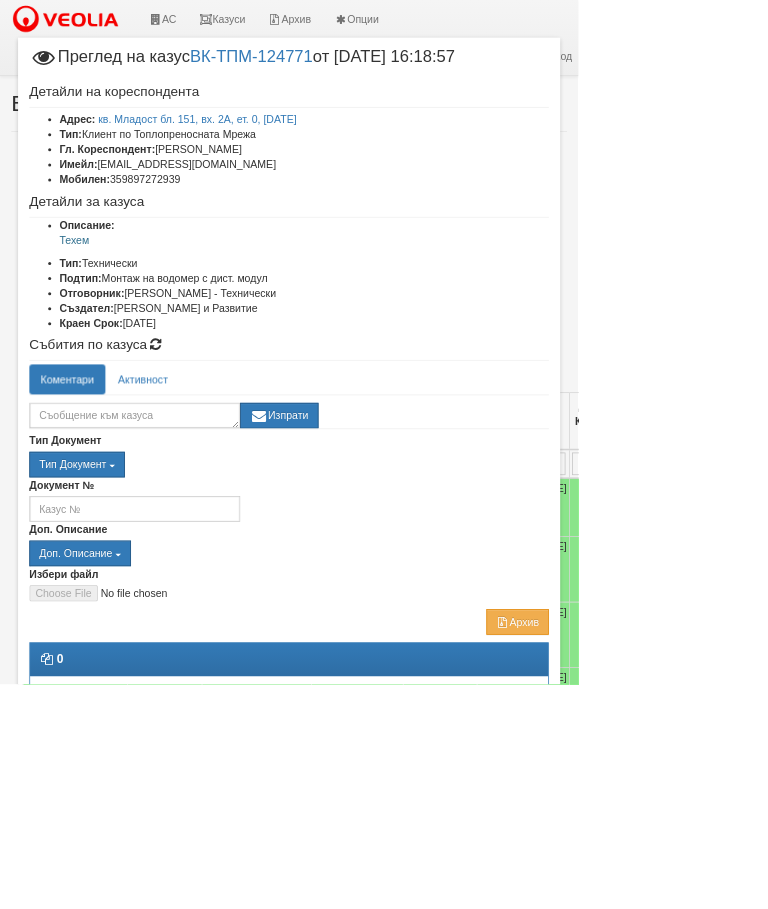 click on "Отказ" at bounding box center (693, 1017) 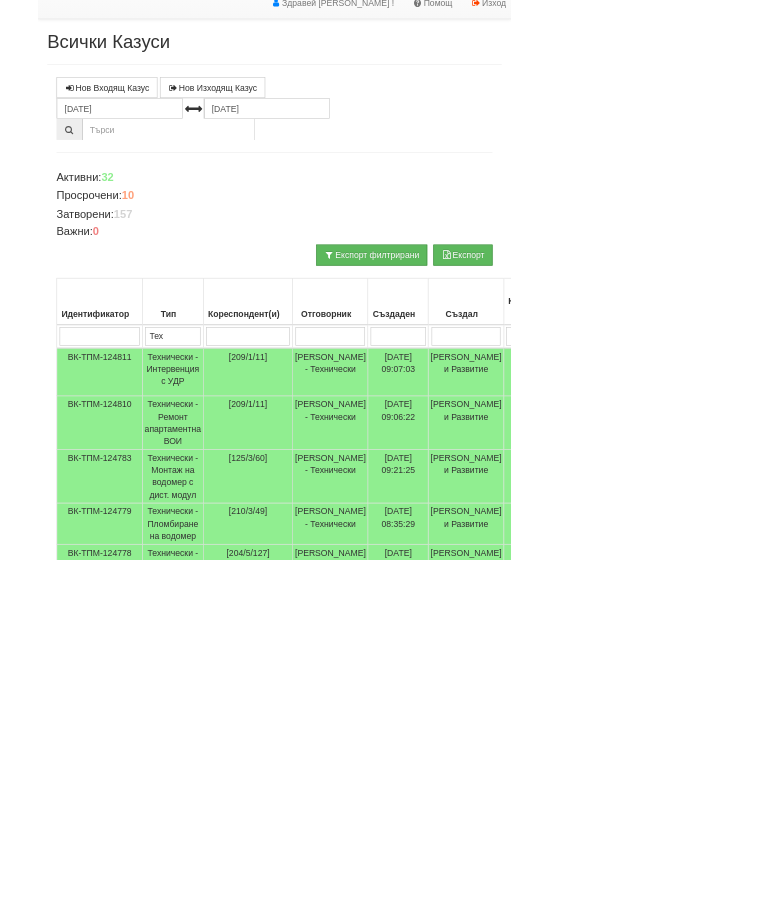 scroll, scrollTop: 0, scrollLeft: 0, axis: both 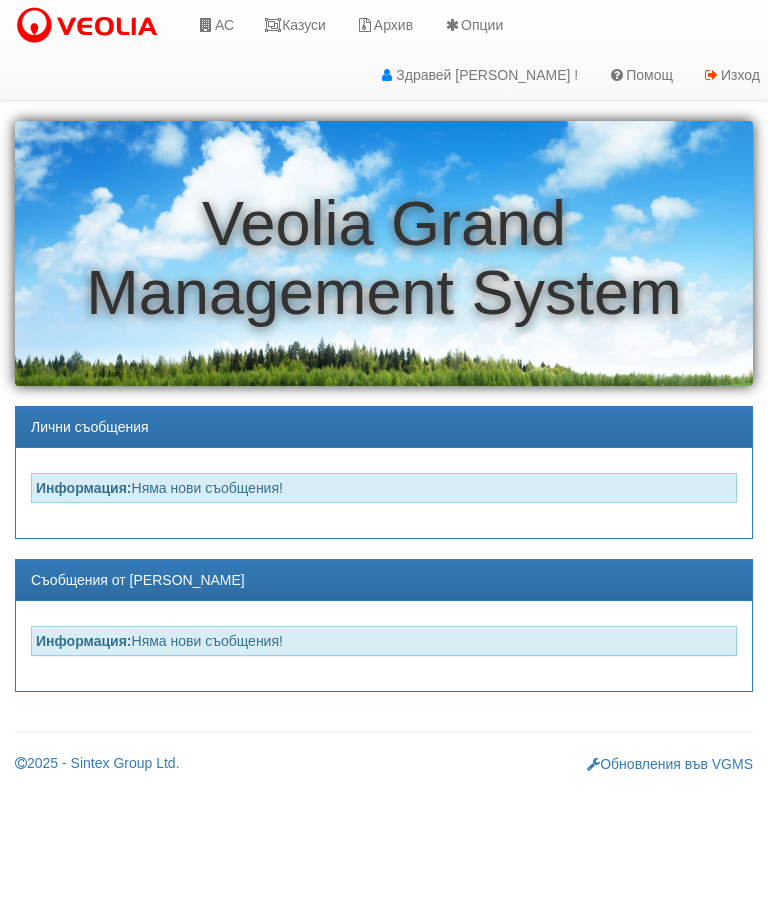 click on "Казуси" at bounding box center [295, 25] 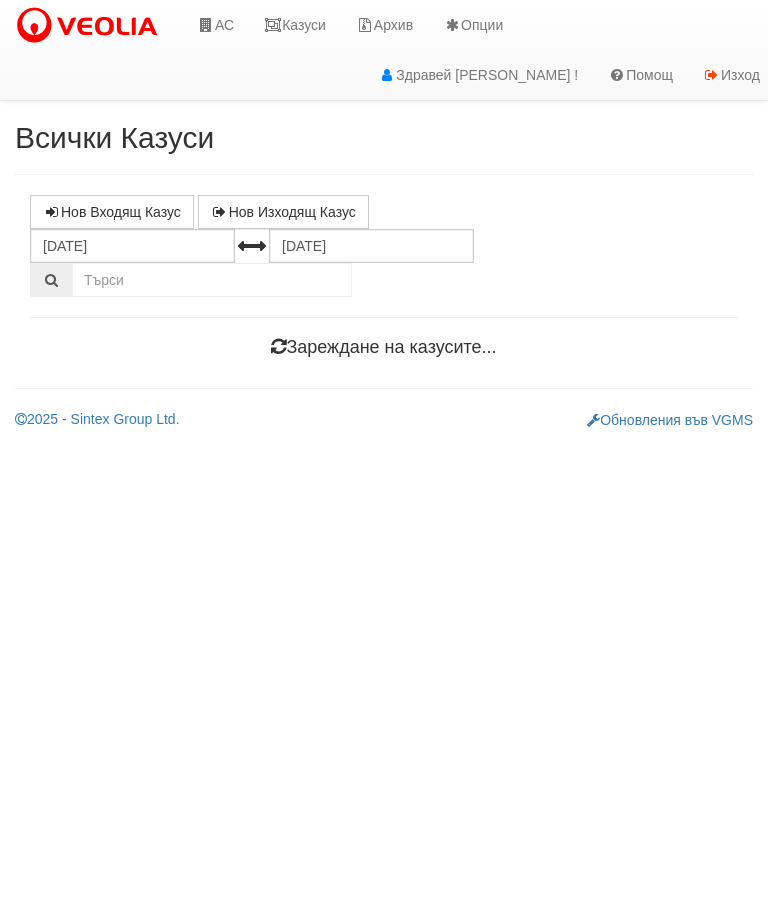 scroll, scrollTop: 0, scrollLeft: 0, axis: both 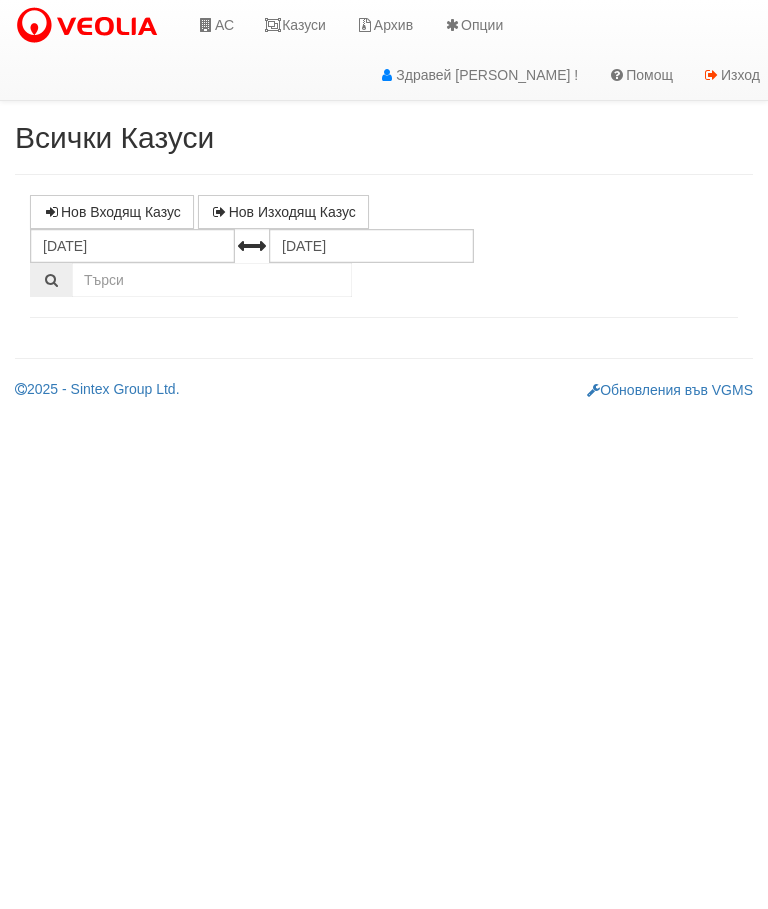 select on "10" 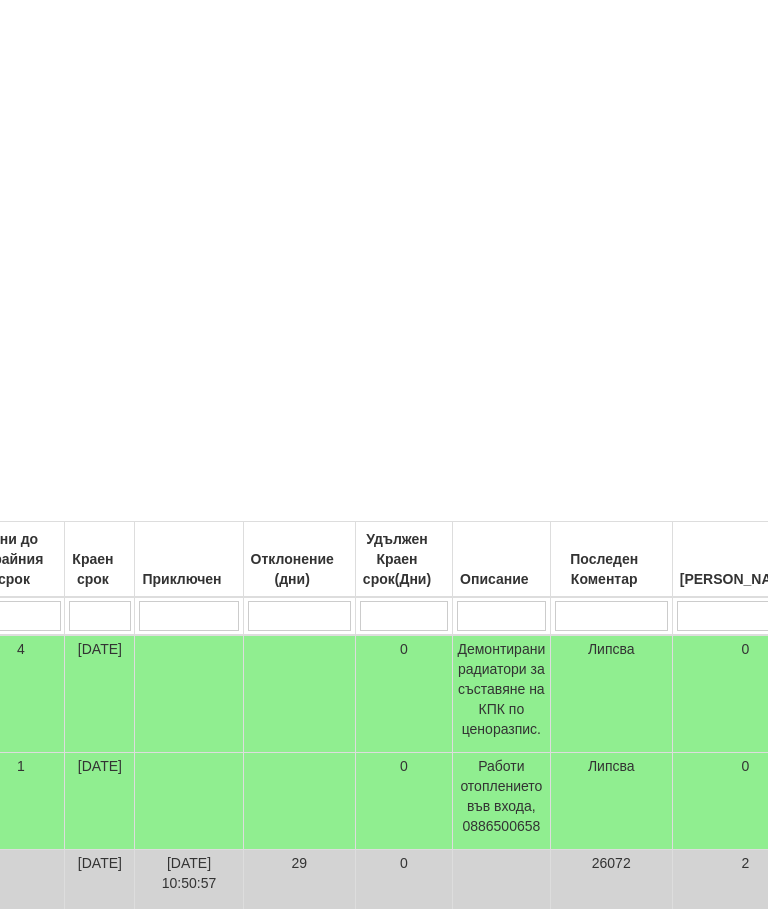scroll, scrollTop: 0, scrollLeft: 790, axis: horizontal 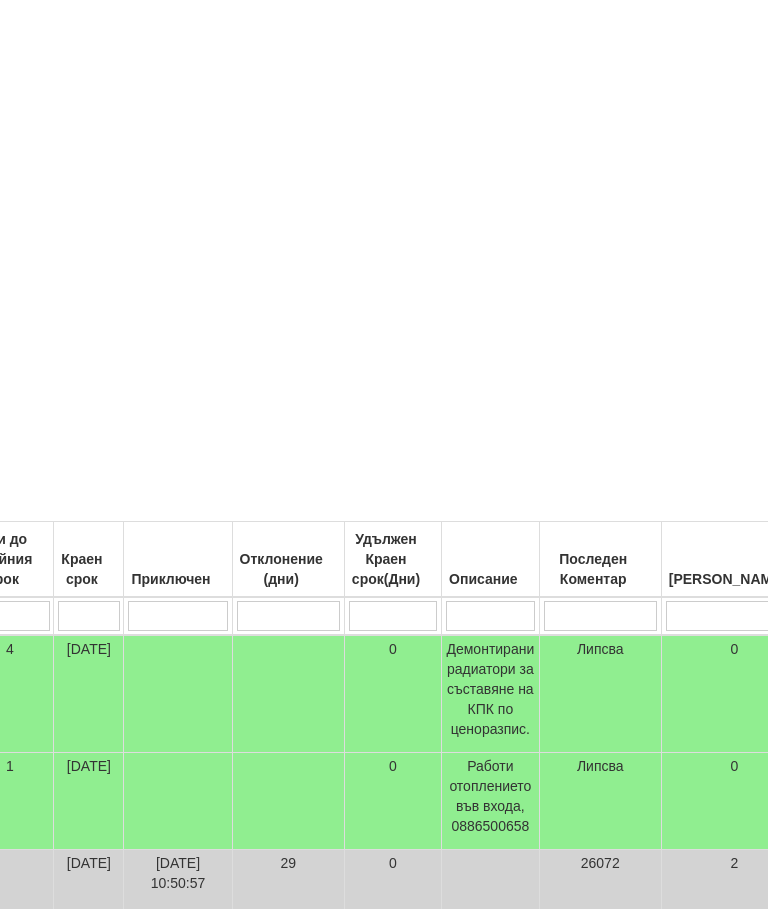 click at bounding box center [600, 616] 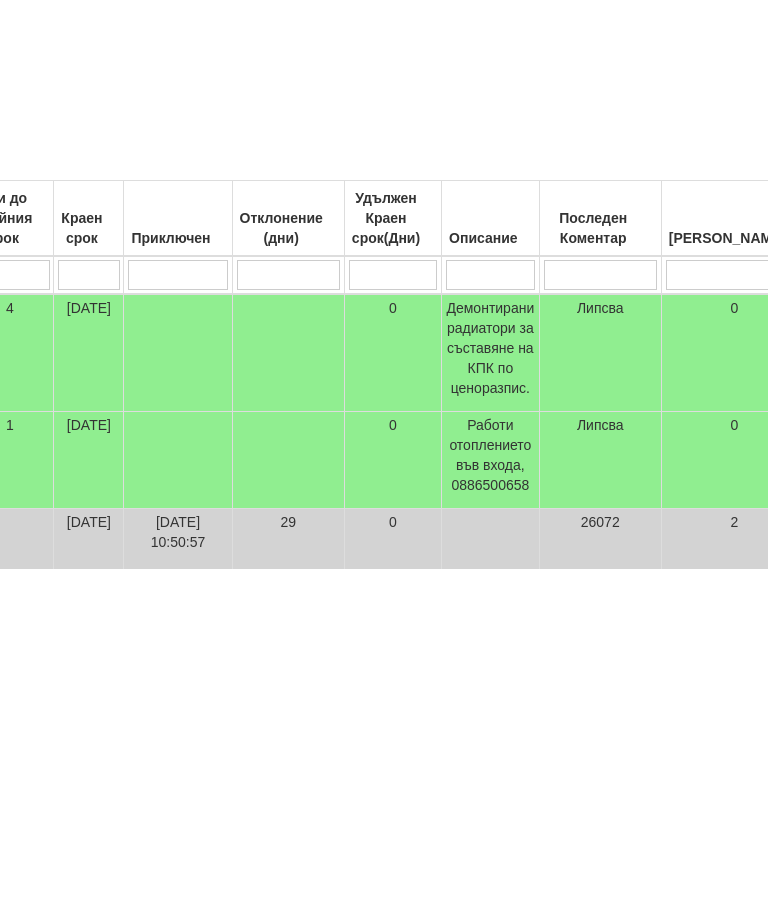 type on "2" 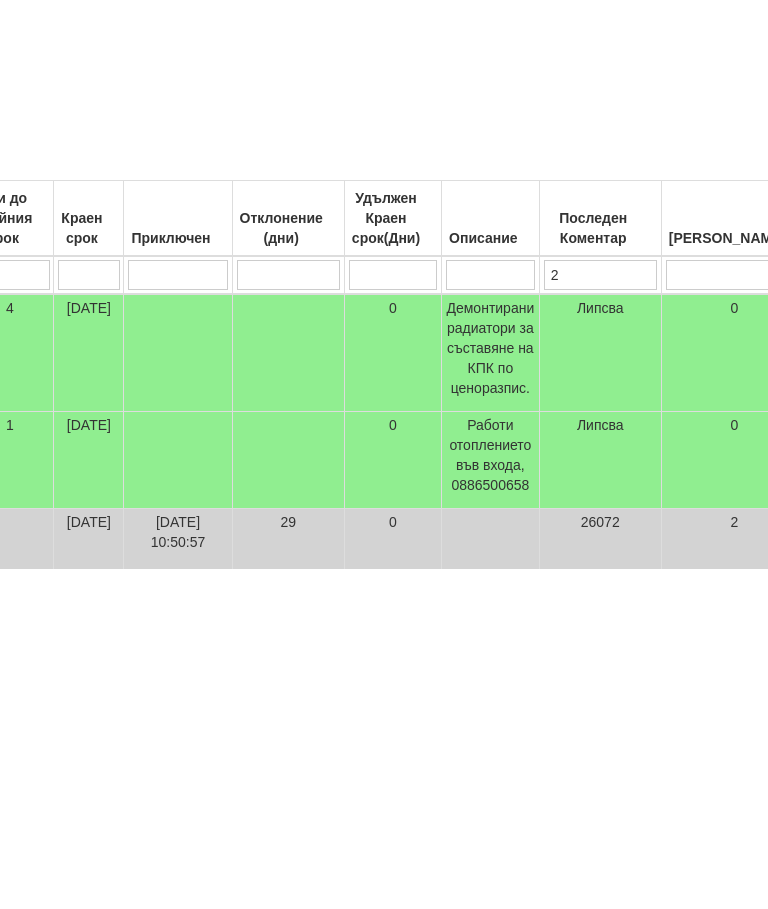 type on "2" 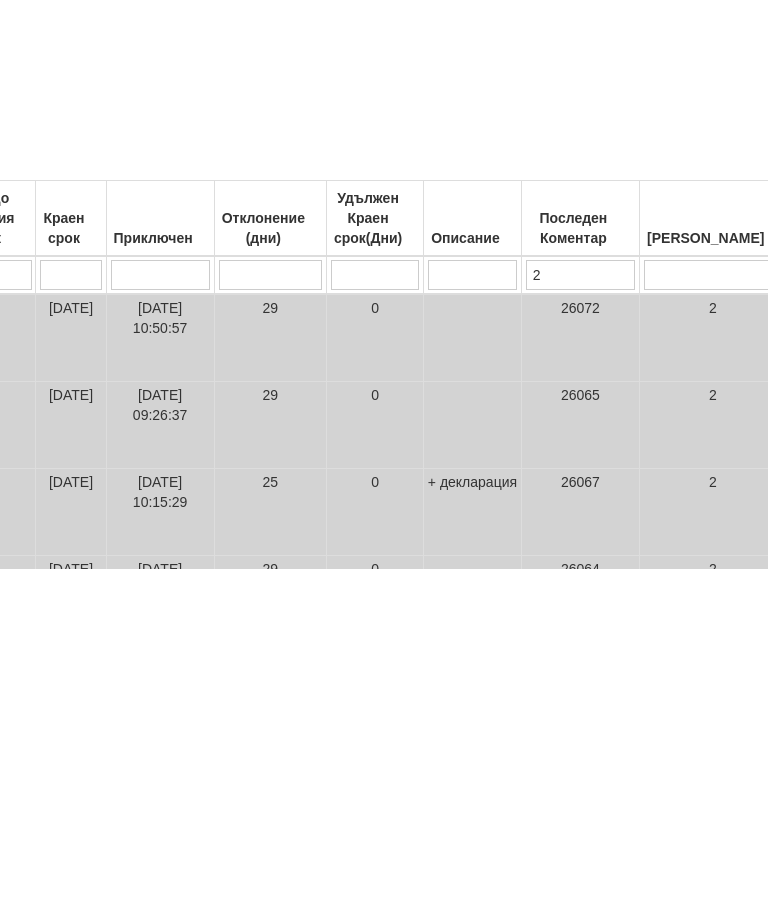 type on "29" 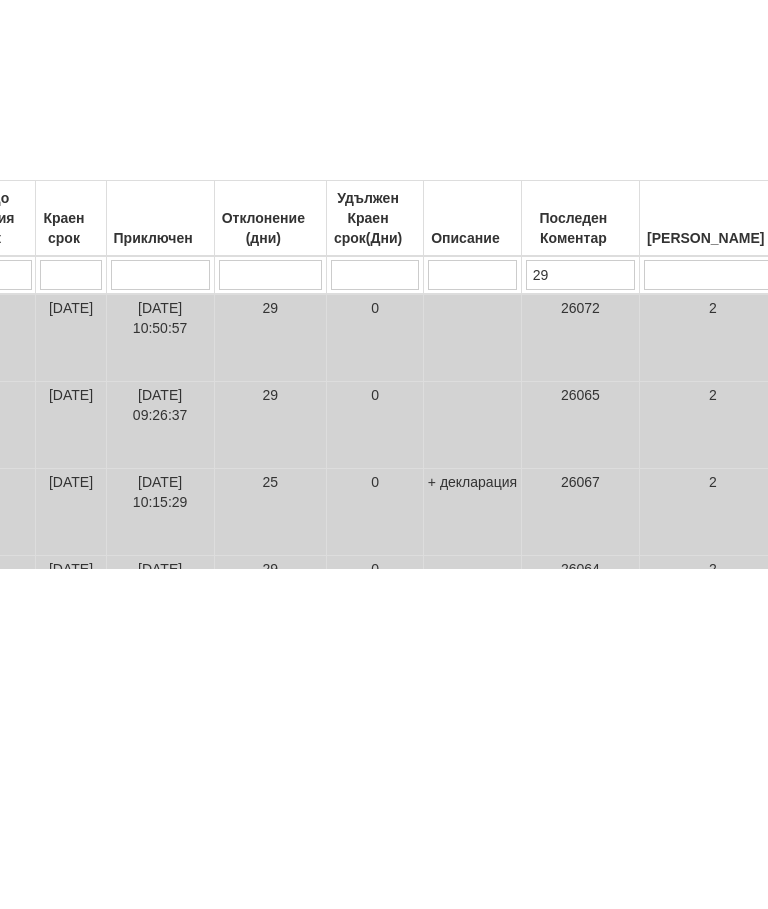 type on "29" 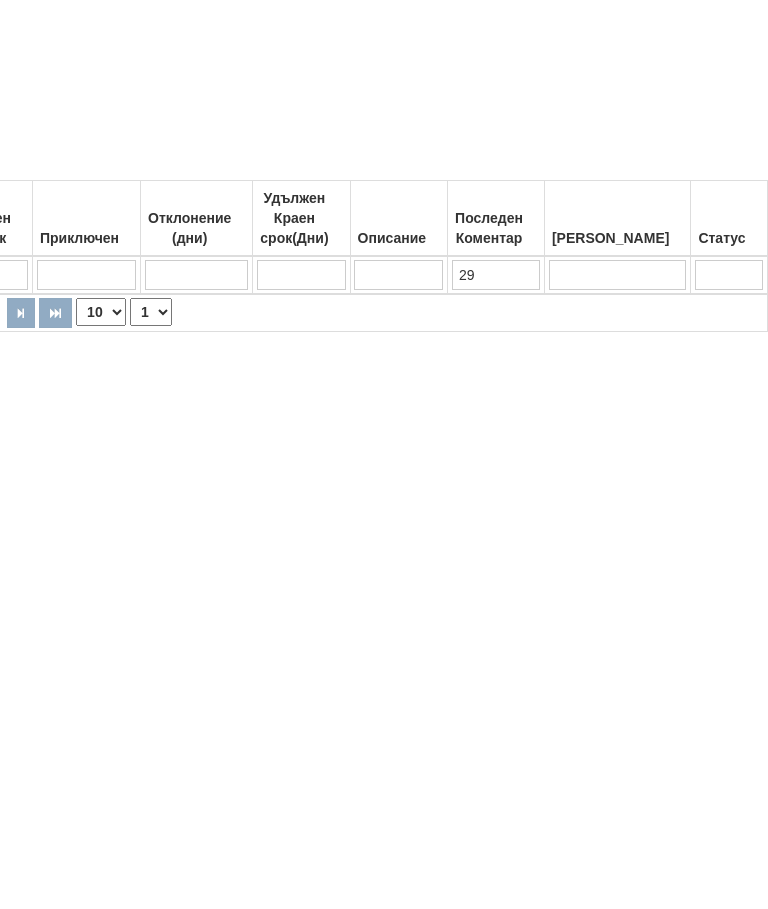 scroll, scrollTop: 0, scrollLeft: 739, axis: horizontal 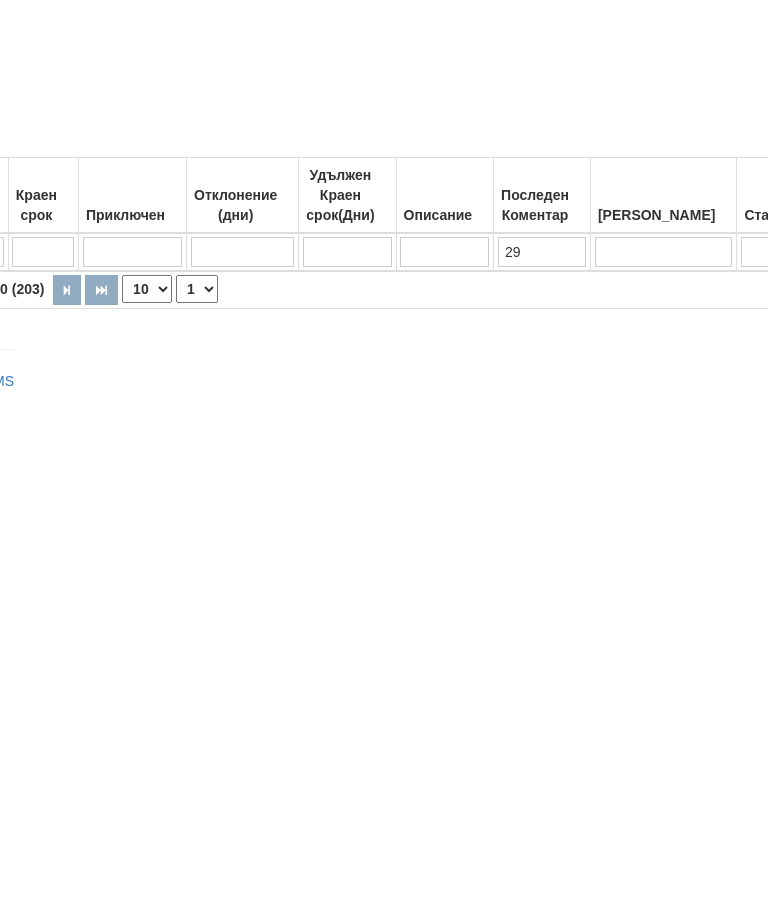 type on "2" 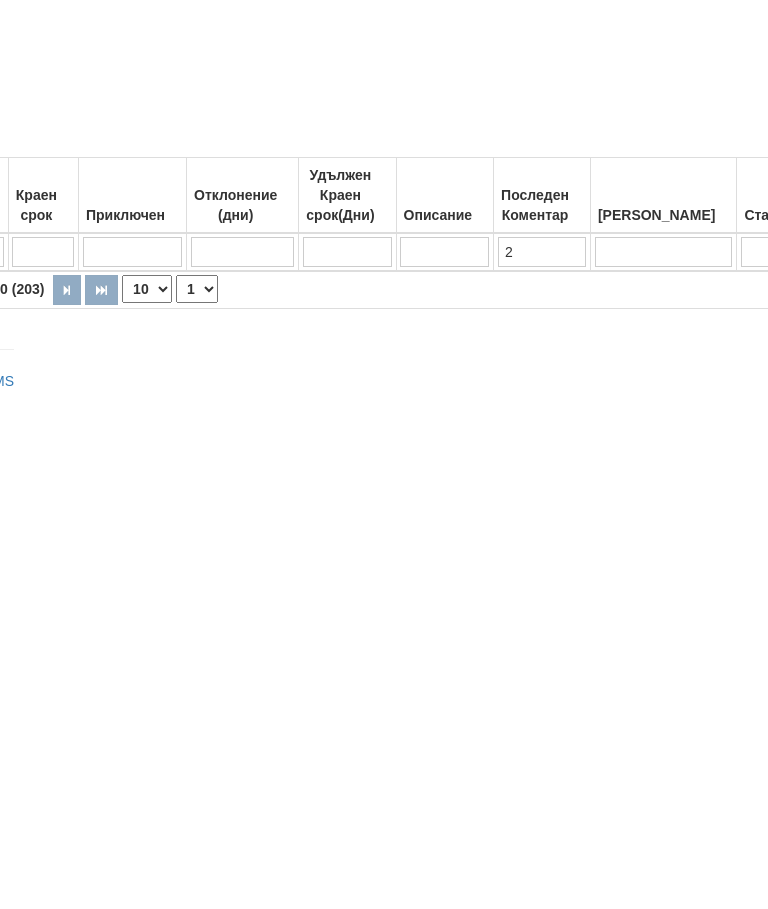 type on "2" 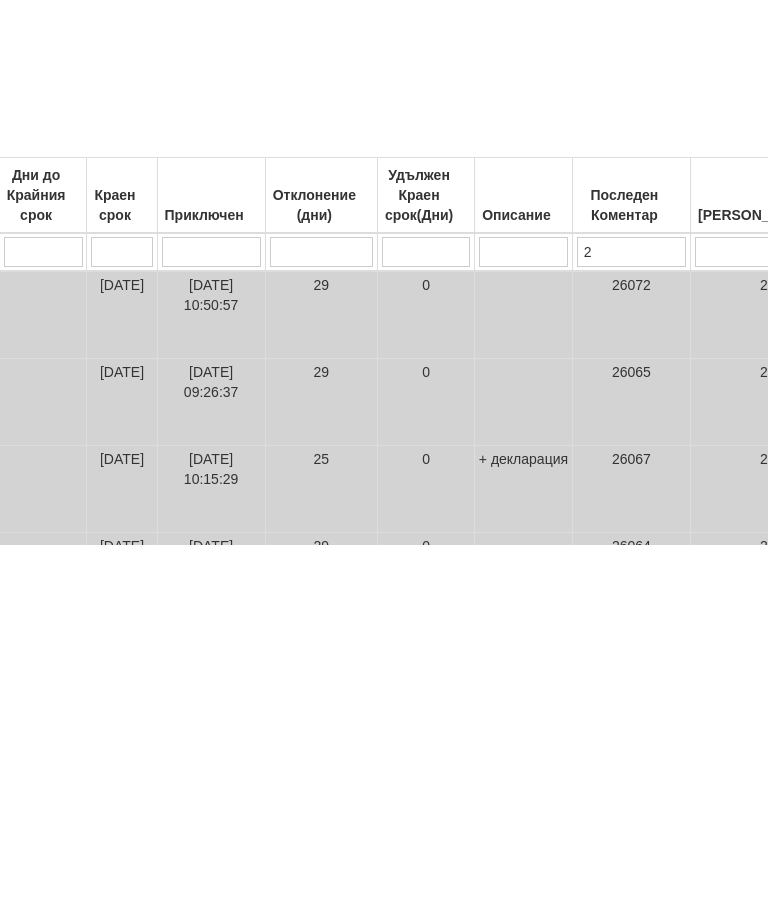 type 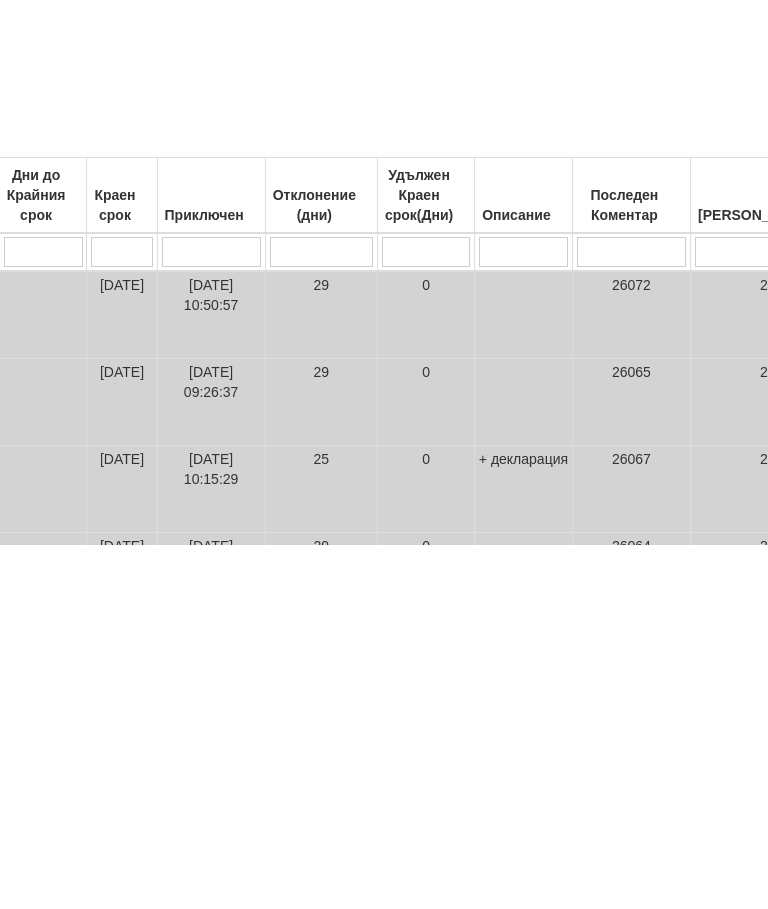 type 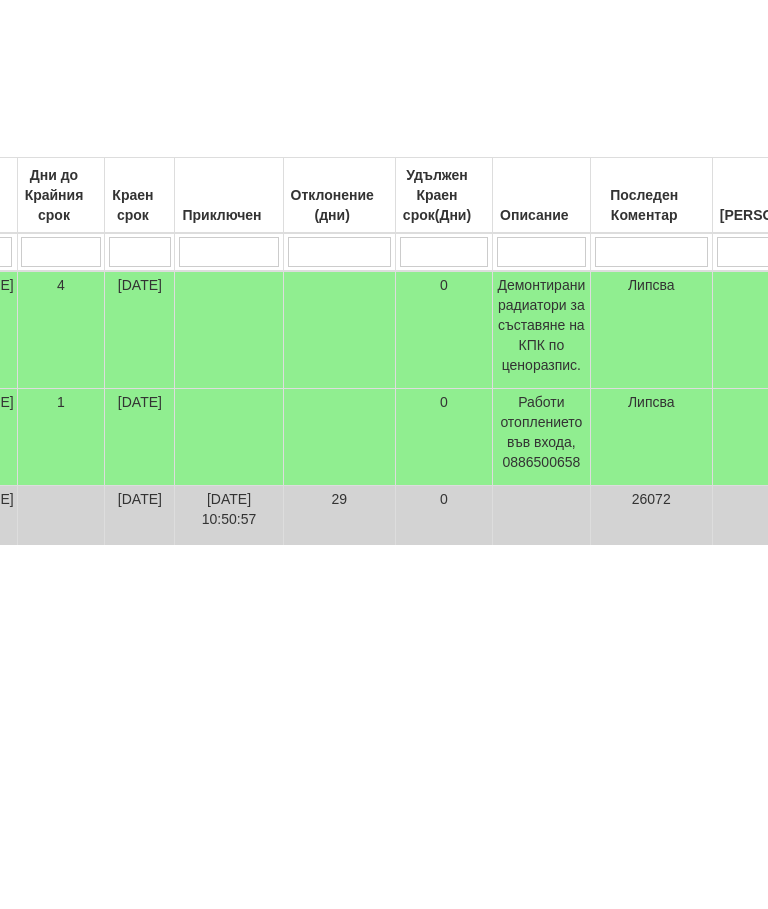 click at bounding box center [651, 616] 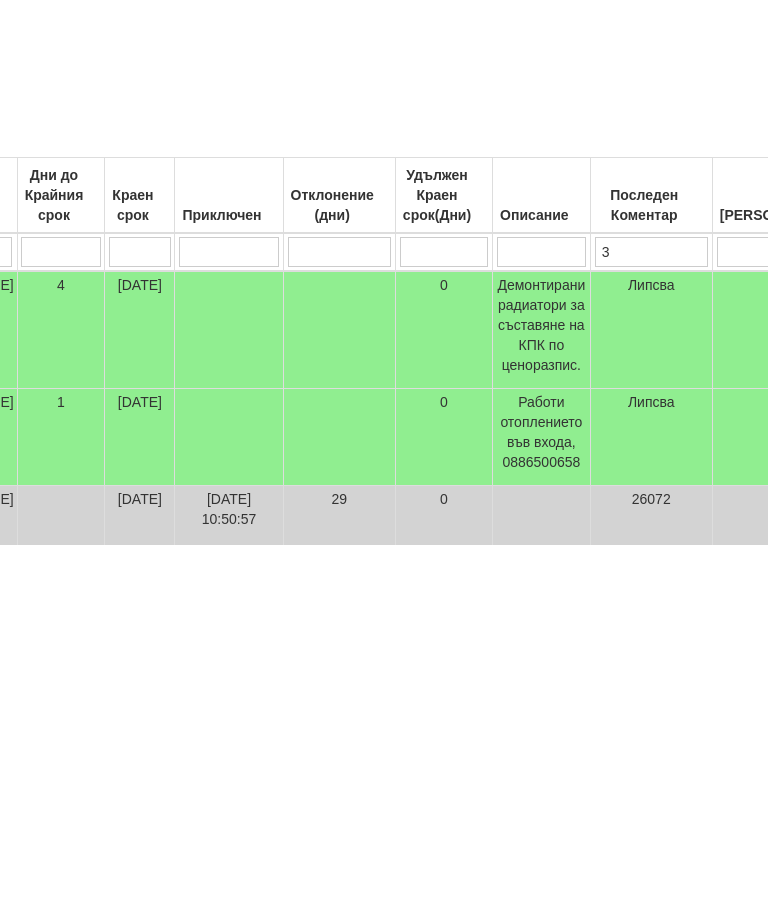 type on "30" 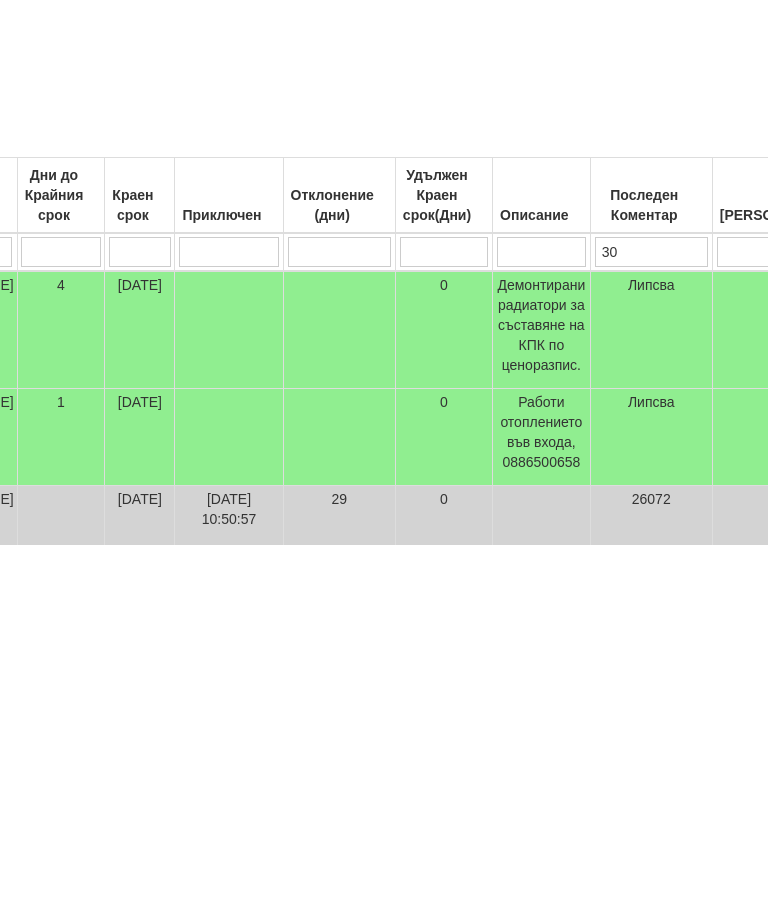 type on "30" 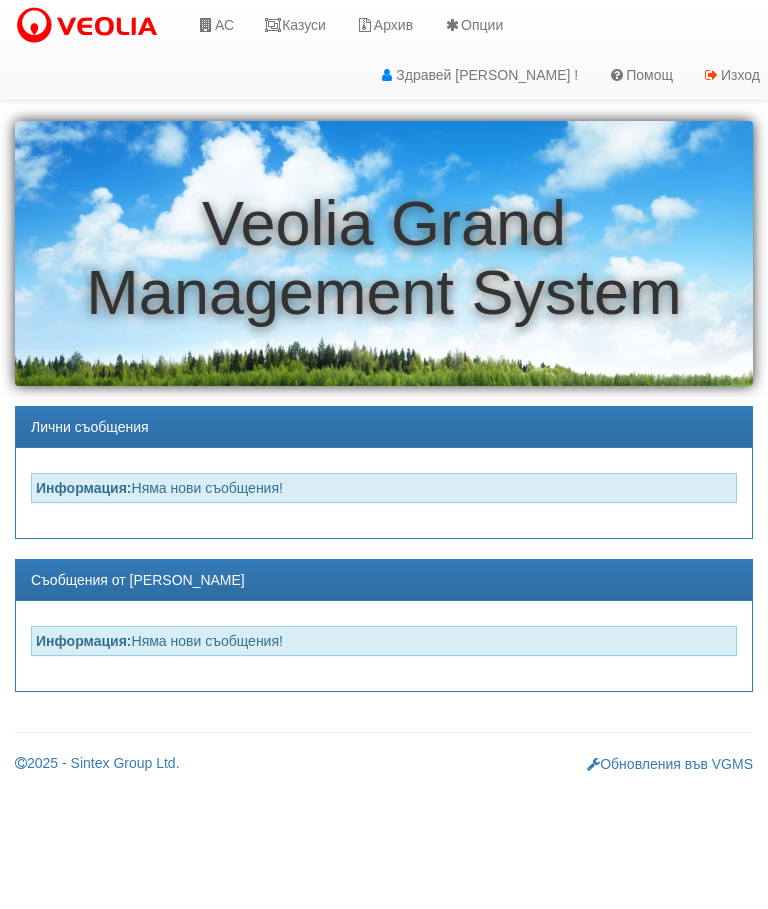 scroll, scrollTop: 0, scrollLeft: 0, axis: both 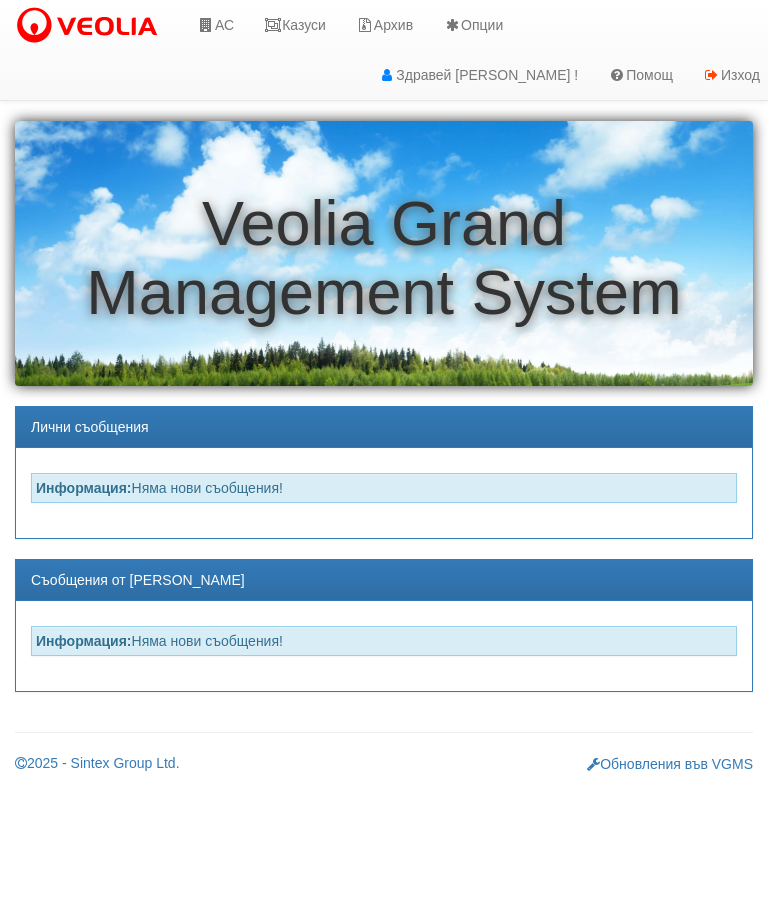 click on "АС" at bounding box center (215, 25) 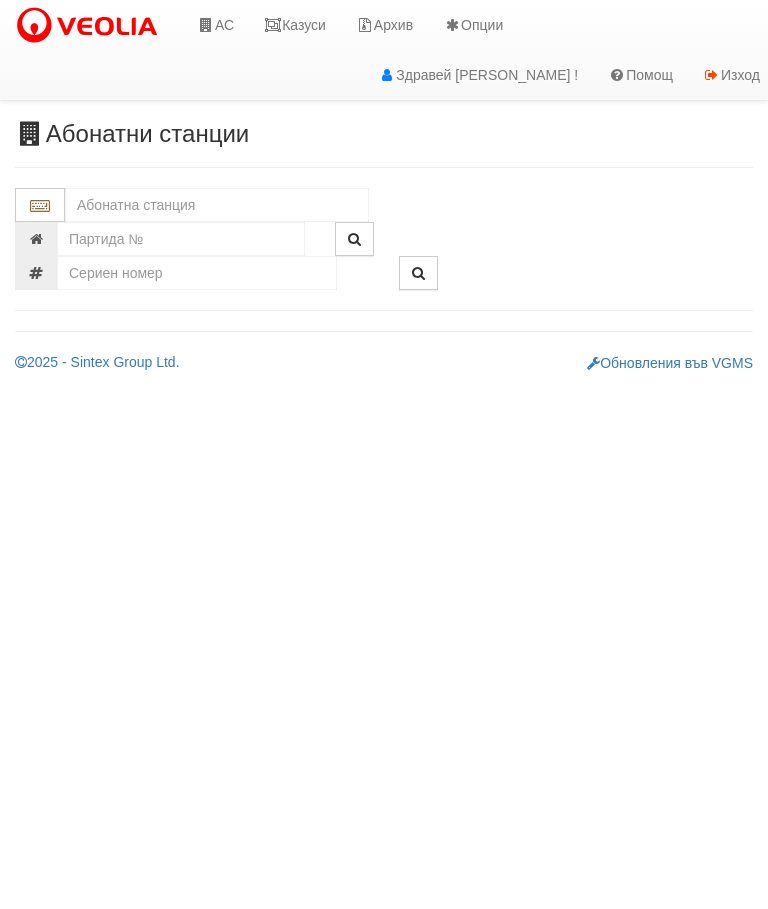 scroll, scrollTop: 0, scrollLeft: 0, axis: both 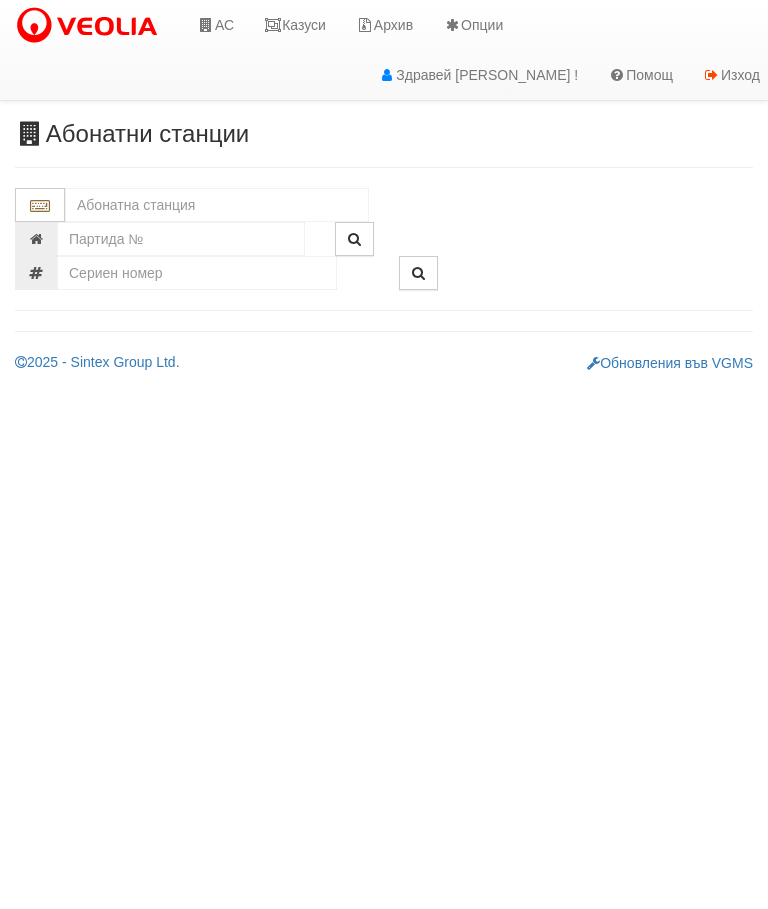 click at bounding box center [217, 205] 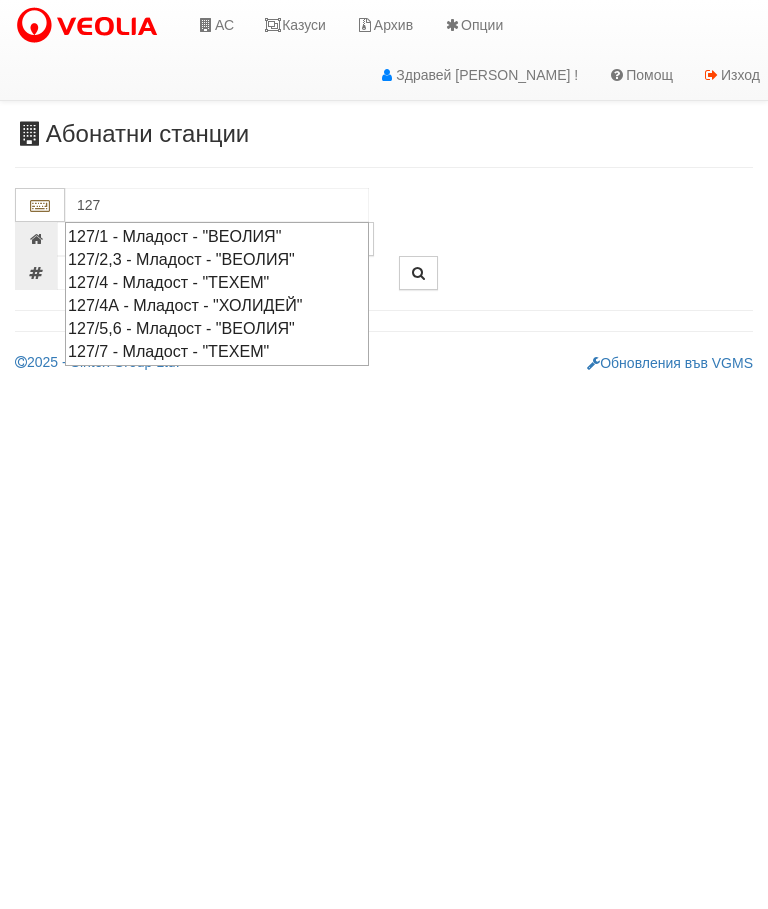 click on "127/2,3 - Младост - "ВЕОЛИЯ"" at bounding box center [217, 259] 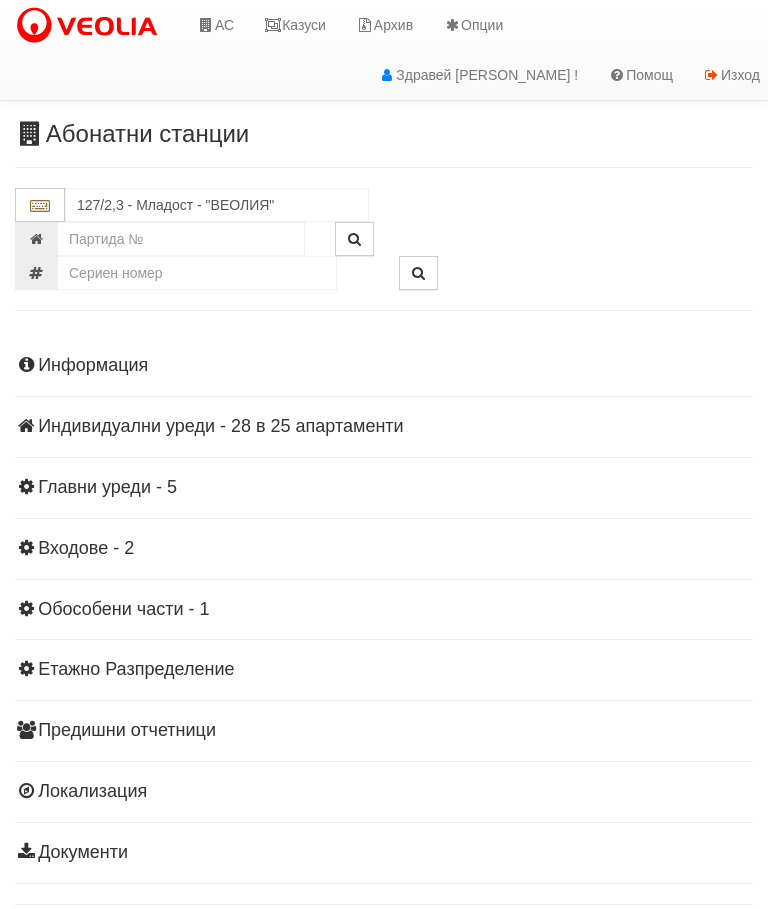 click on "Информация
Параметри
Брой Апартаменти:
25
Ползватели 06/2025
40  %
0  % 52" at bounding box center [384, 607] 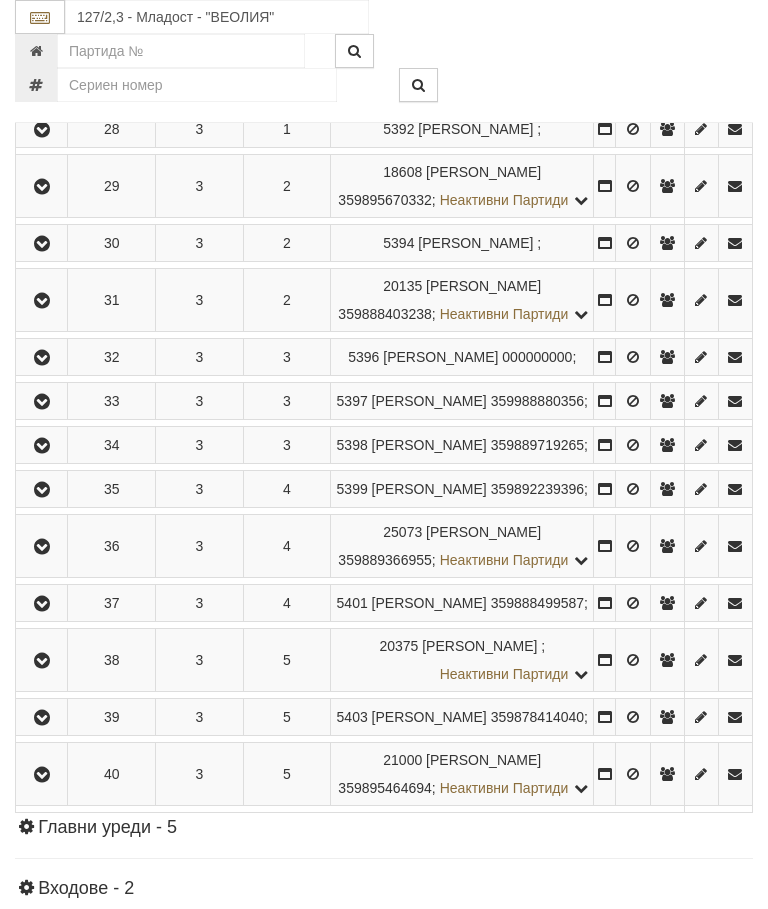 scroll, scrollTop: 1140, scrollLeft: 0, axis: vertical 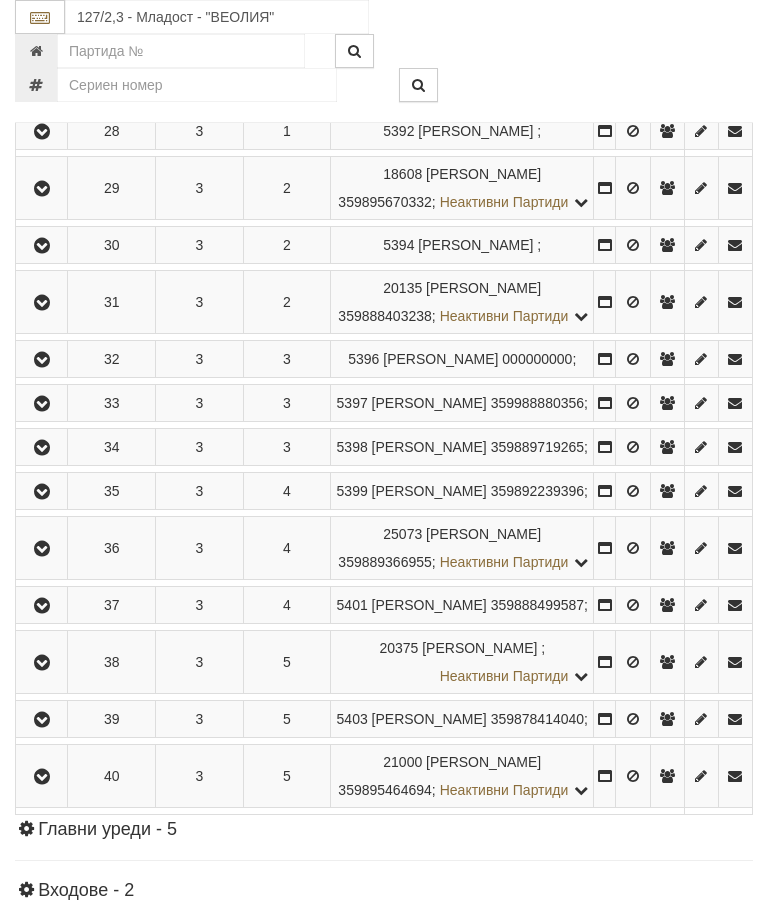 click at bounding box center (41, 43) 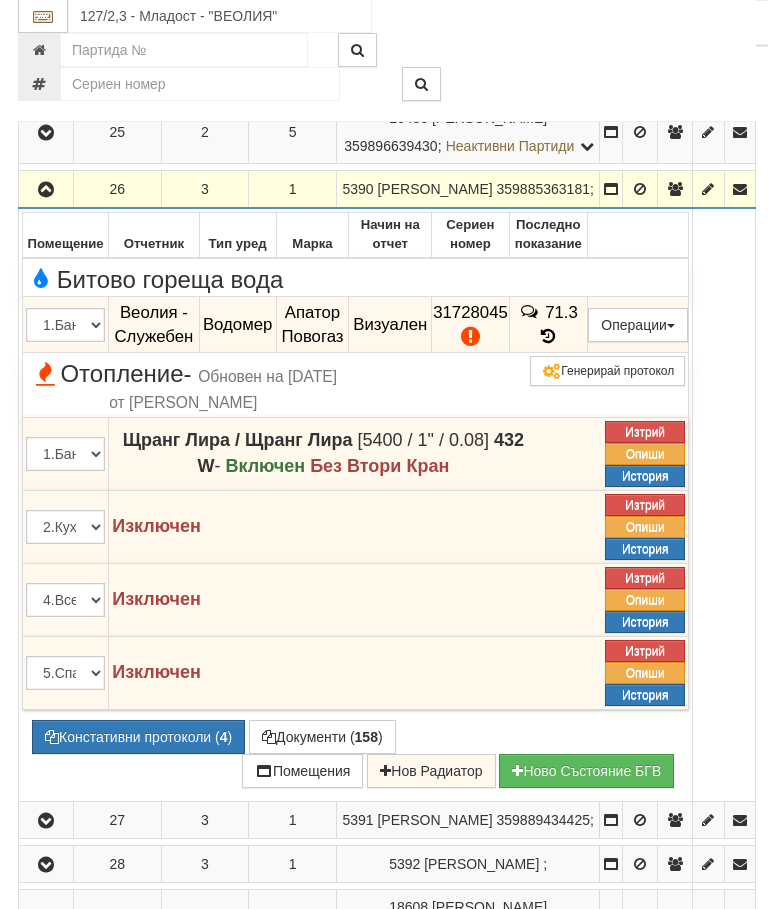scroll, scrollTop: 995, scrollLeft: 0, axis: vertical 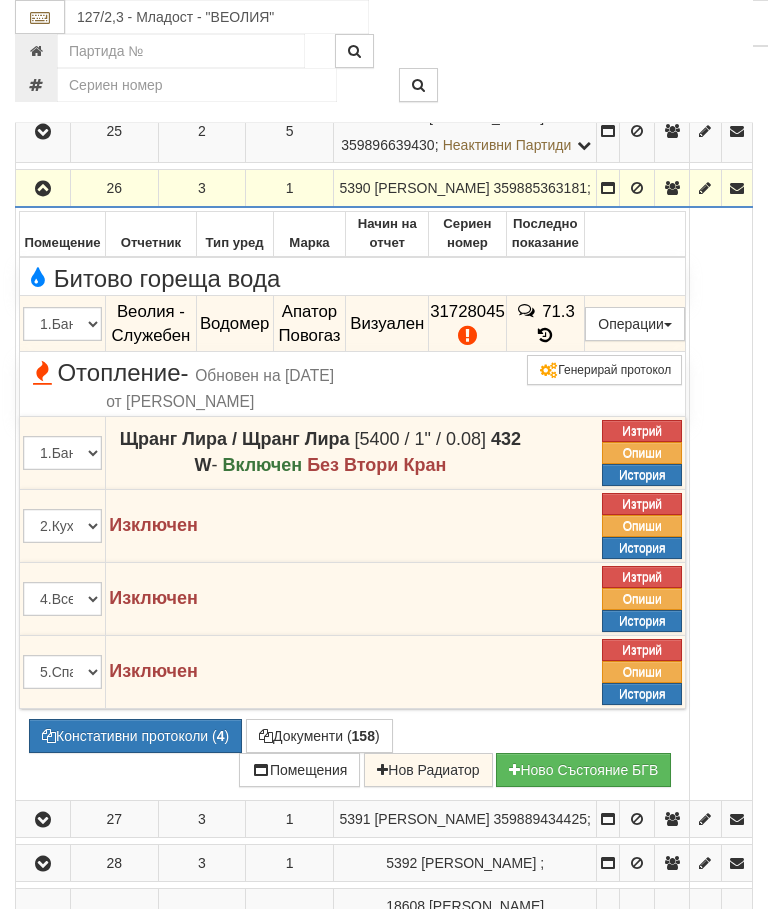 click on "Подмяна" at bounding box center [0, 0] 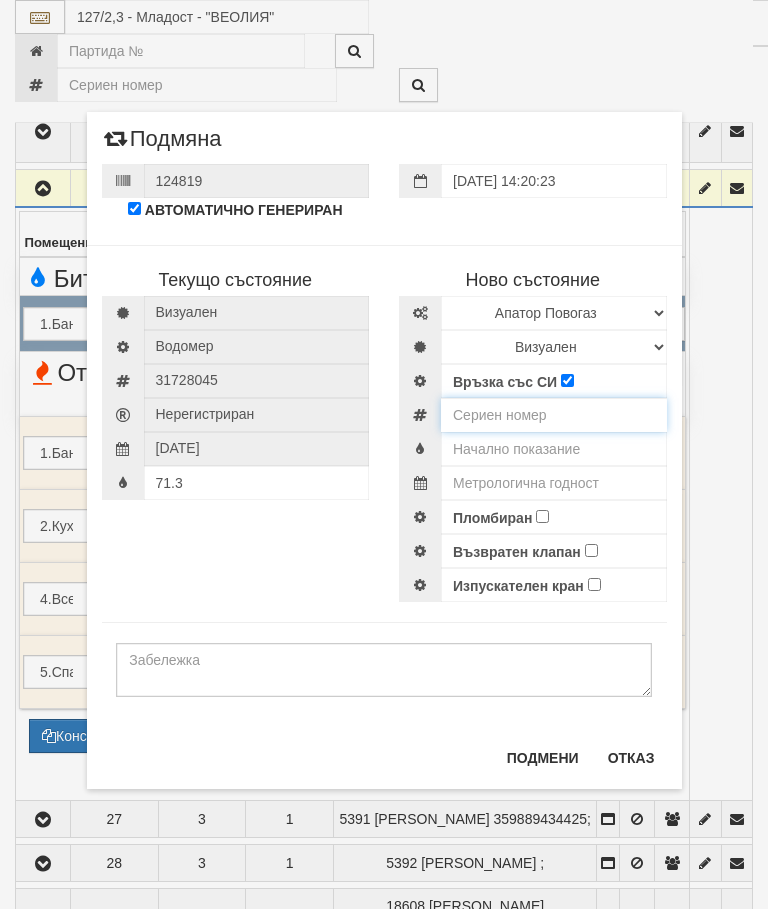 click at bounding box center (554, 415) 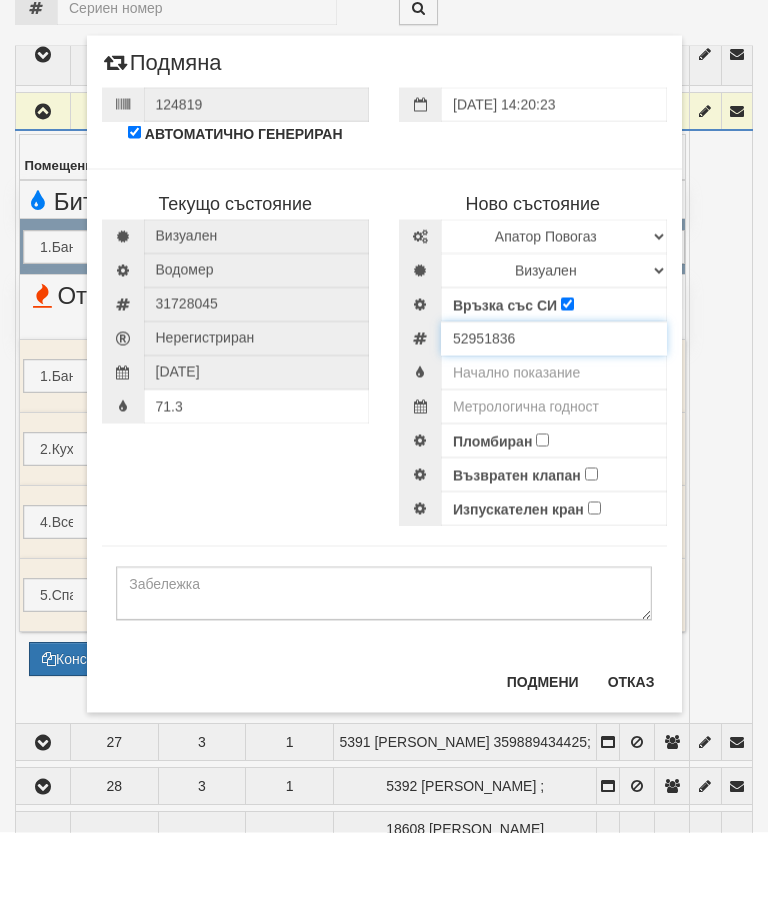 type on "52951836" 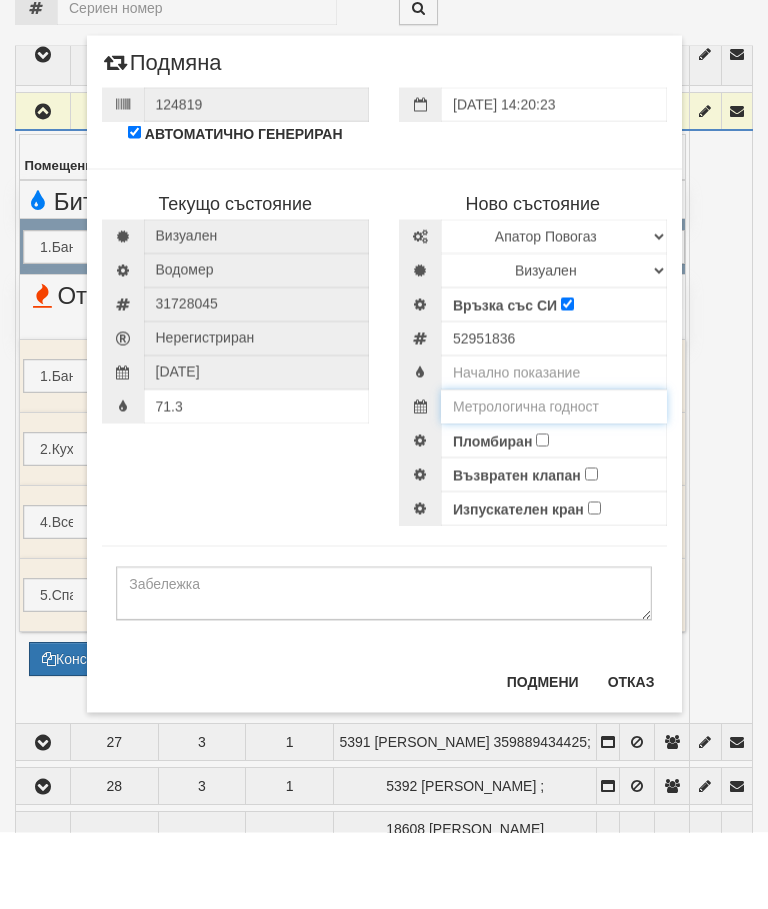 click at bounding box center (554, 483) 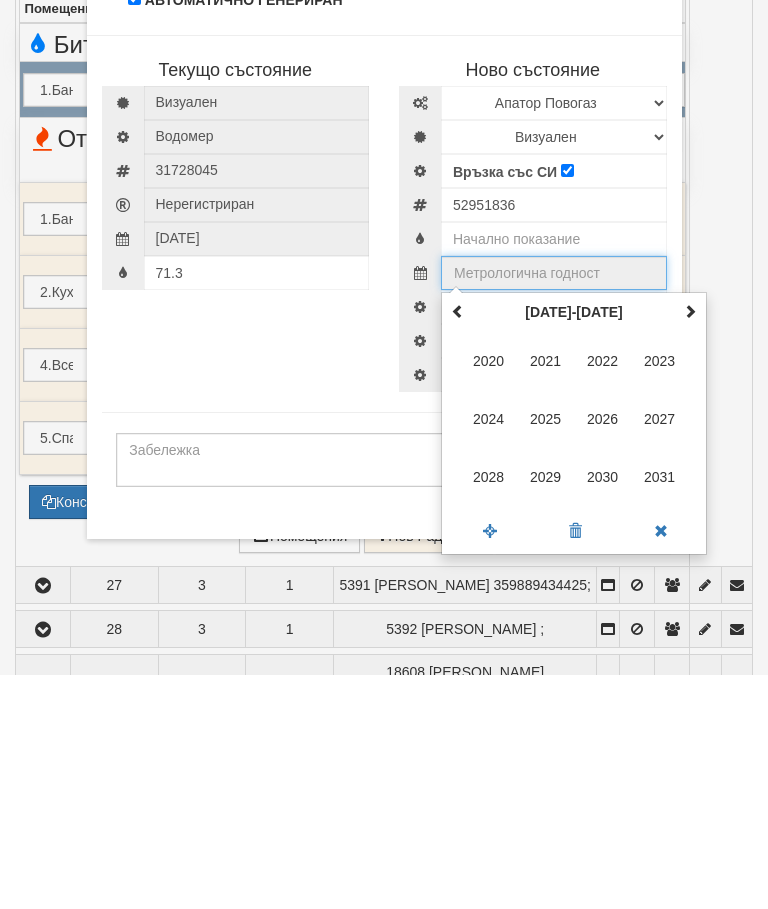 click at bounding box center [690, 546] 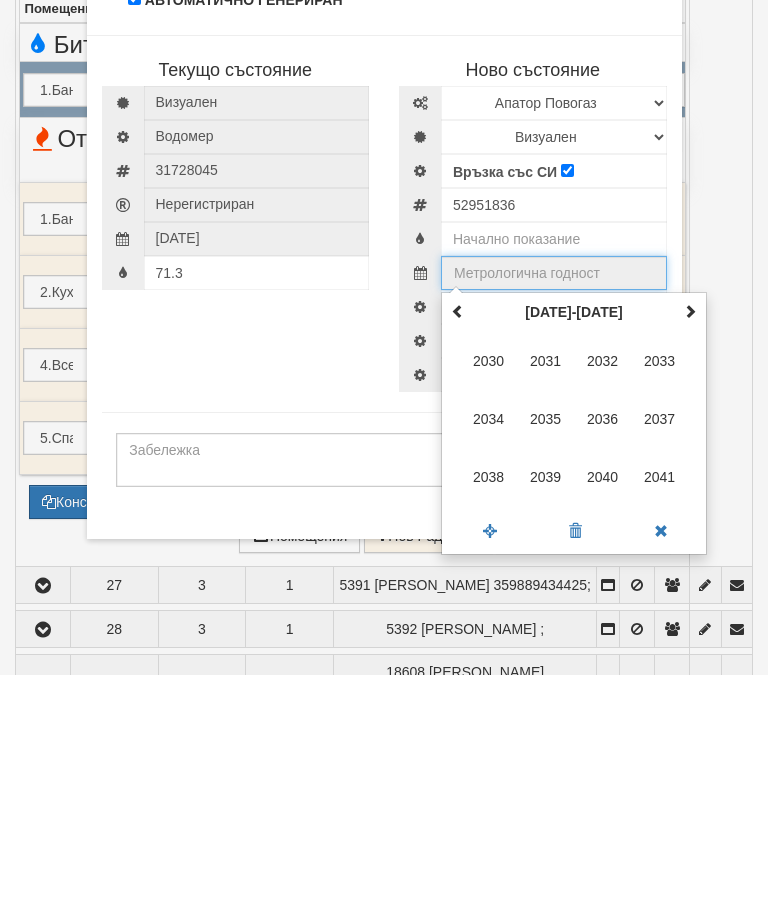 click on "2035" at bounding box center [546, 653] 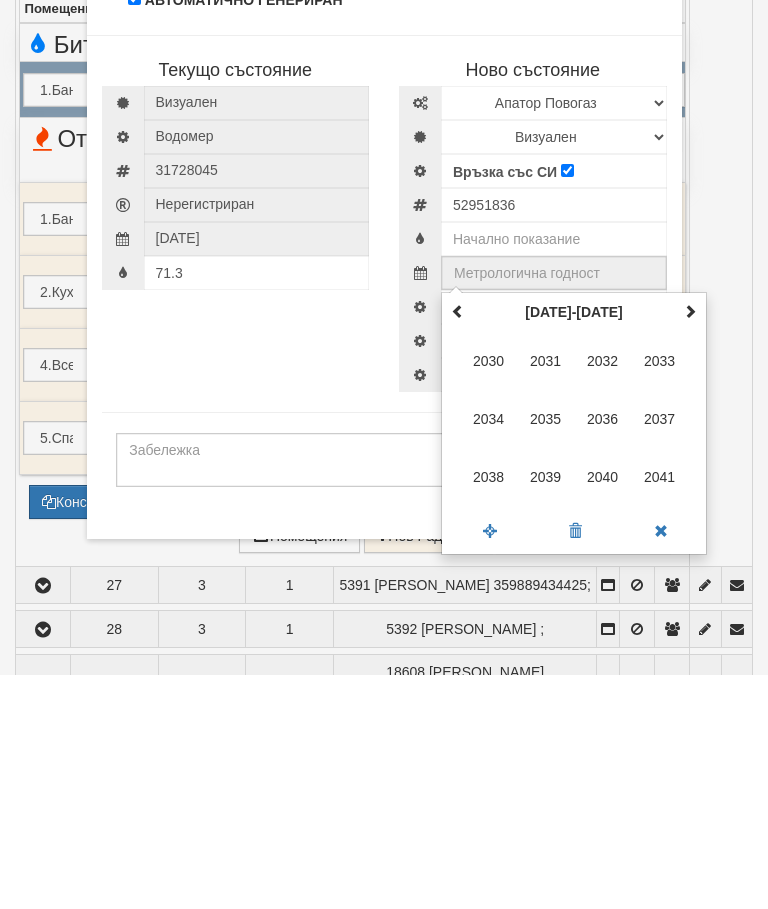 type on "2035" 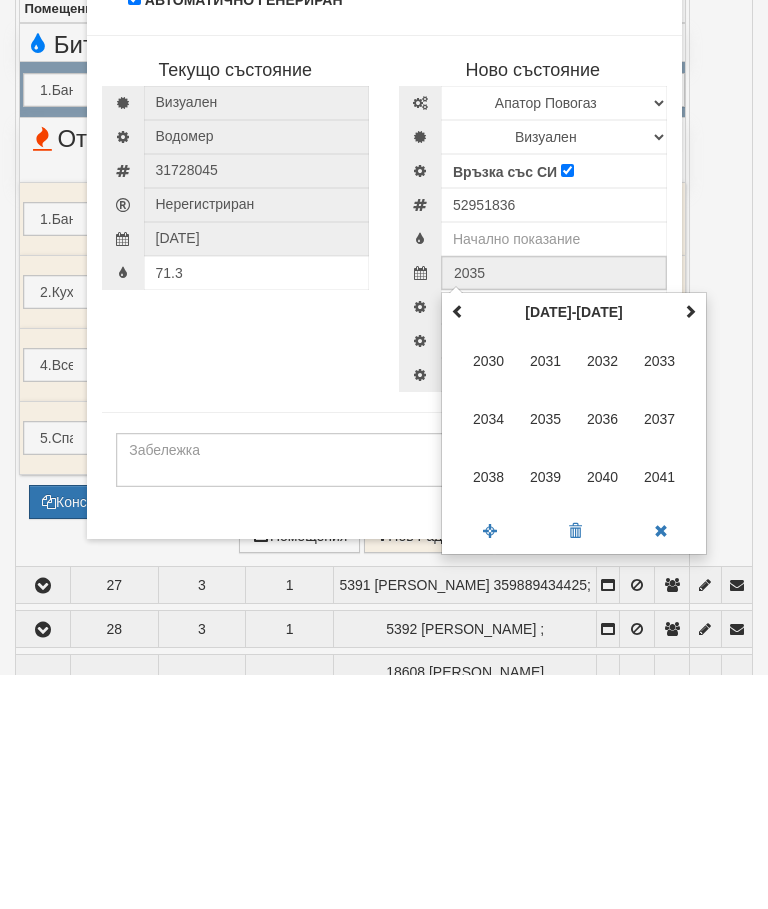 scroll, scrollTop: 1229, scrollLeft: 0, axis: vertical 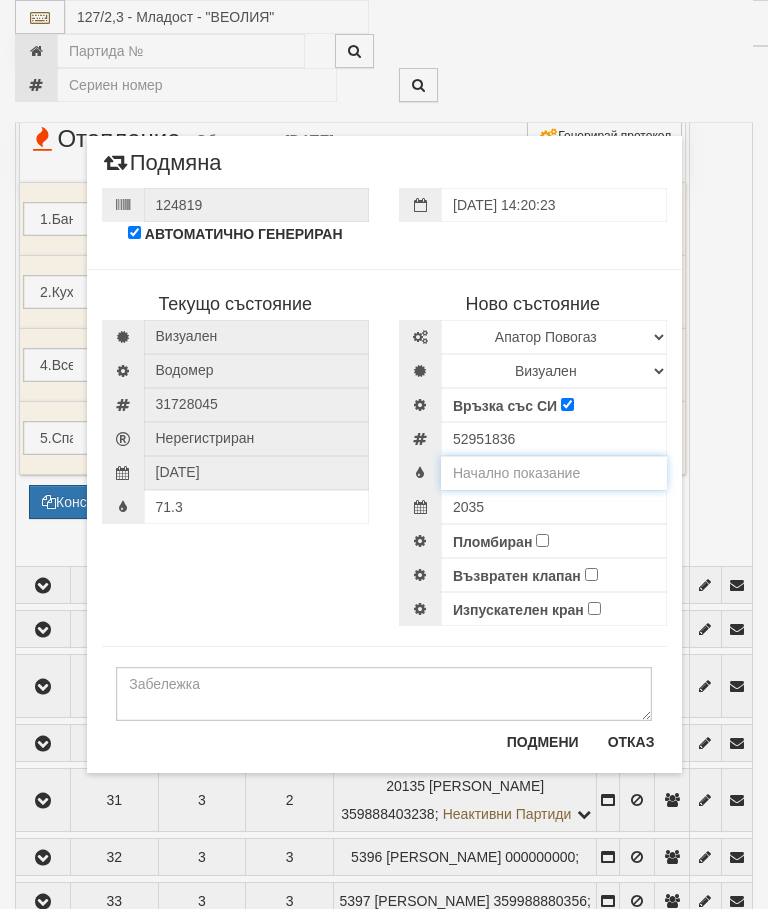 click at bounding box center (554, 473) 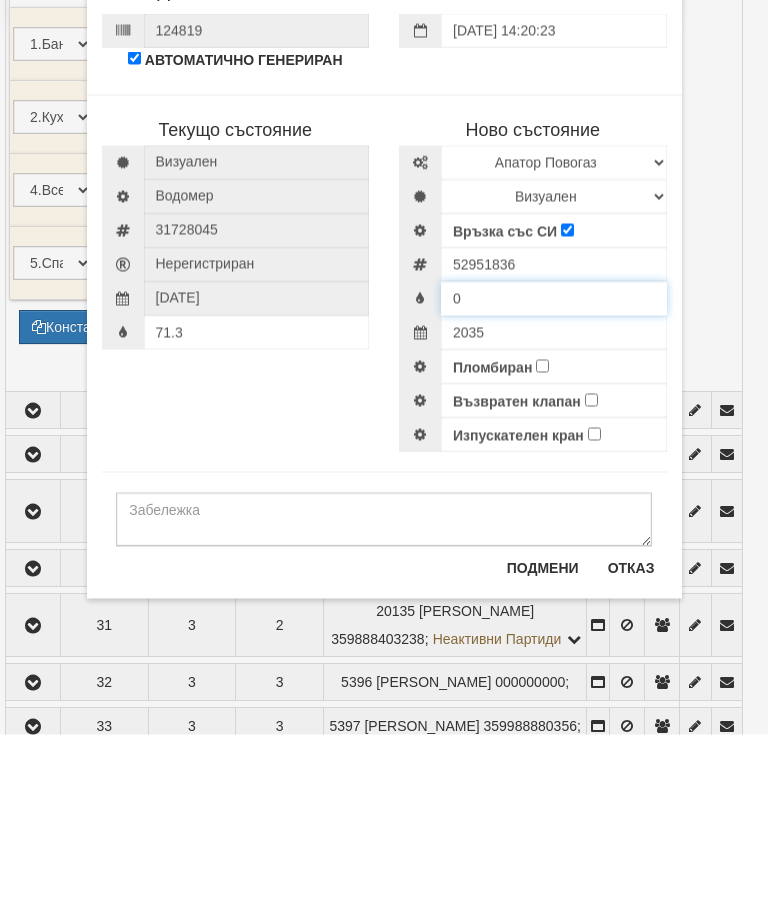 type on "0" 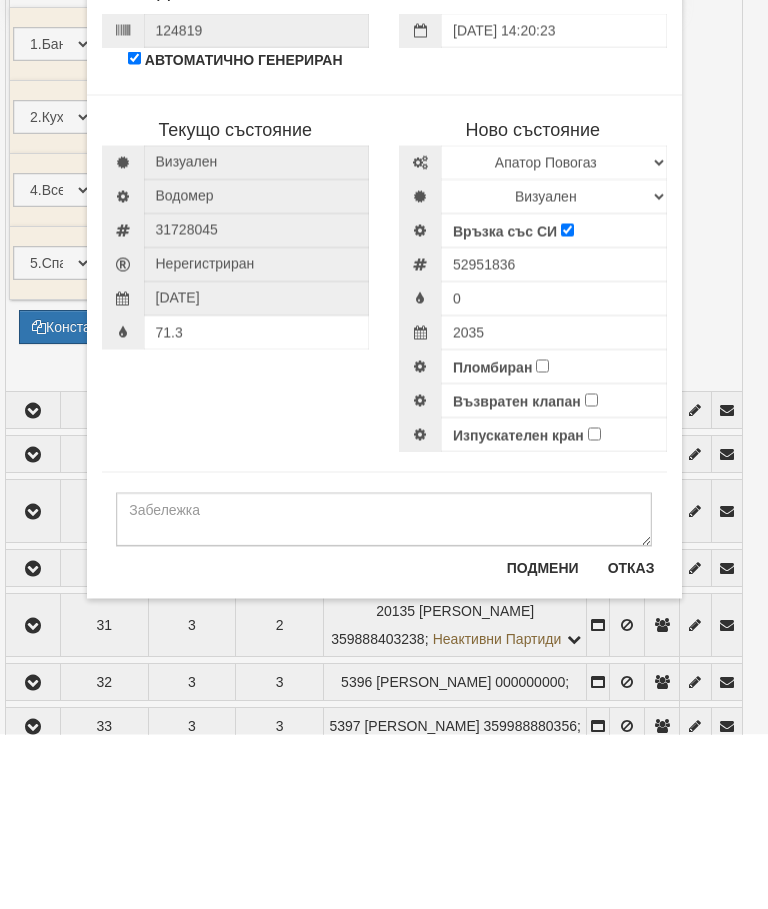 click on "Пломбиран" at bounding box center (542, 540) 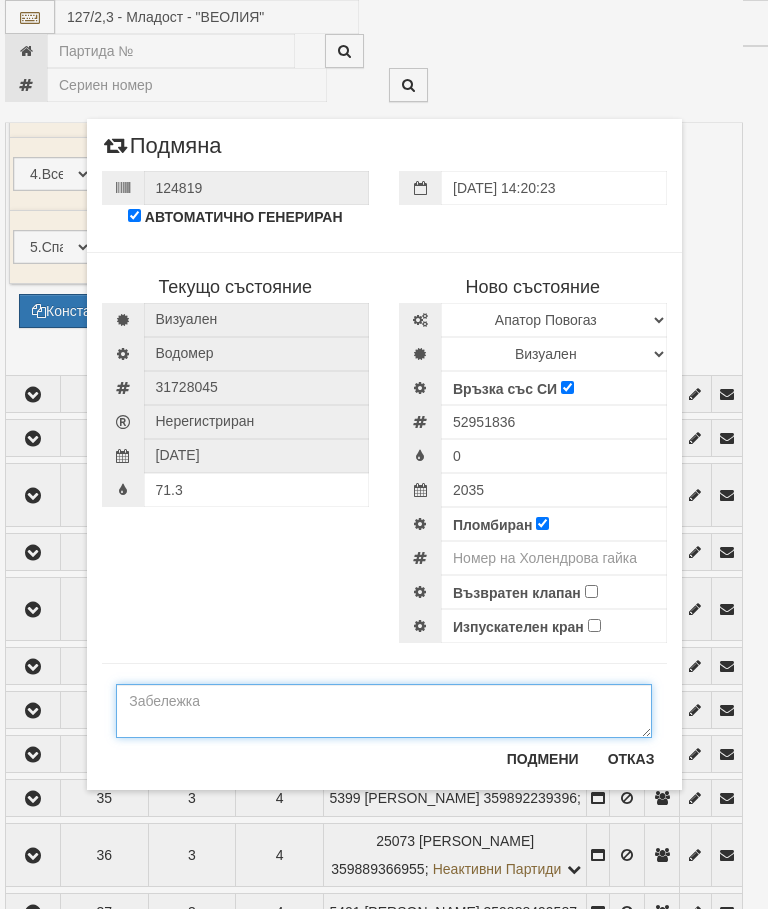 click at bounding box center [384, 711] 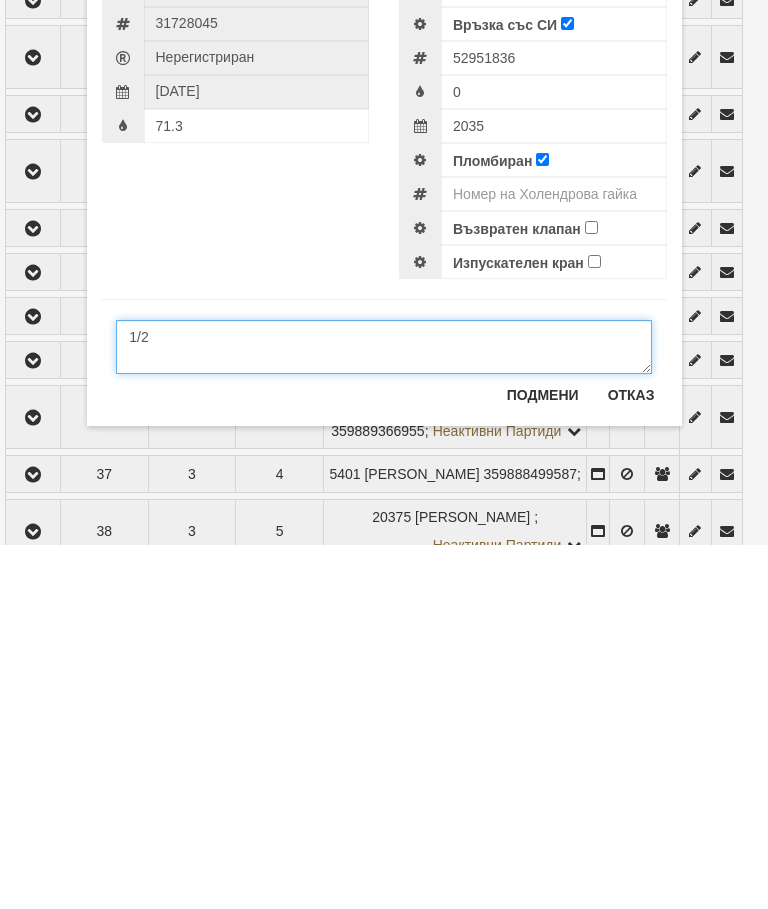 type on "1/2" 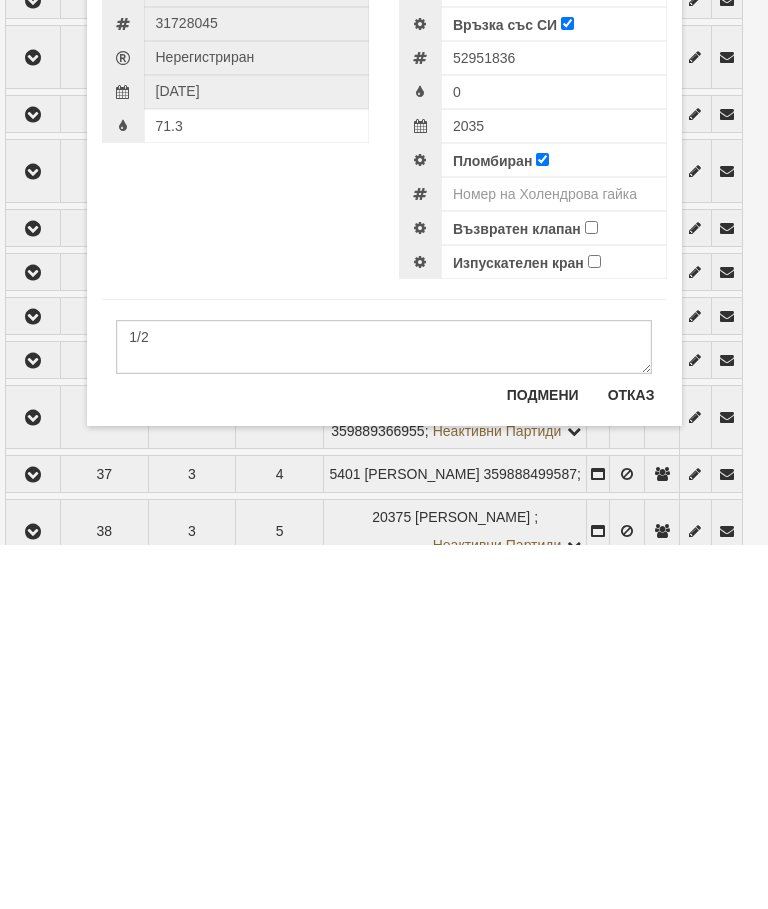 click on "Възвратен клапан" at bounding box center (591, 591) 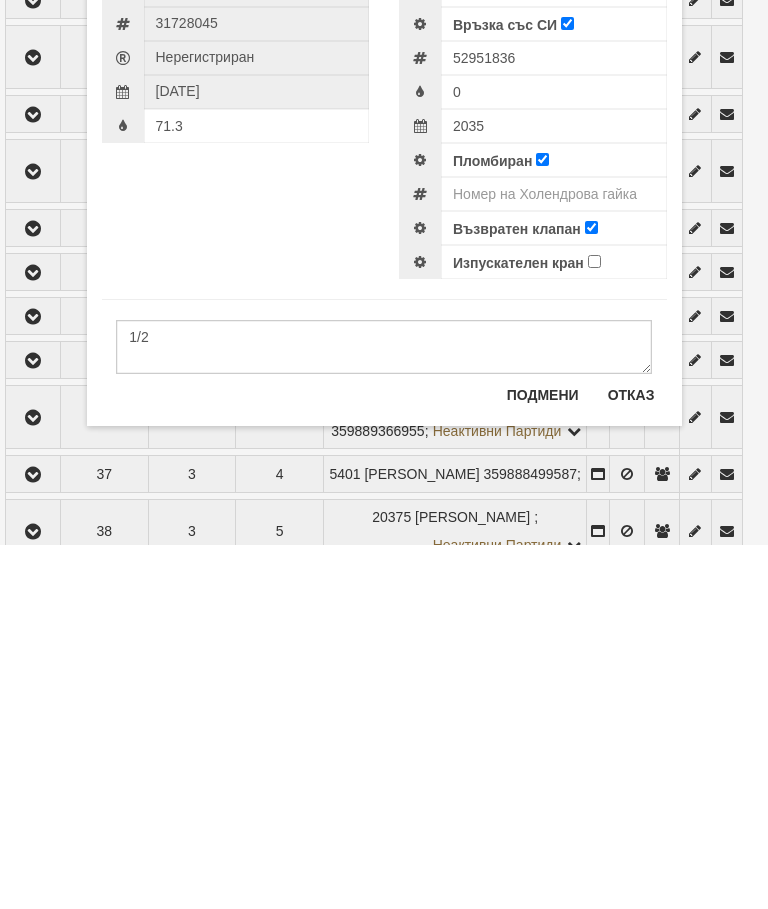 scroll, scrollTop: 1859, scrollLeft: 10, axis: both 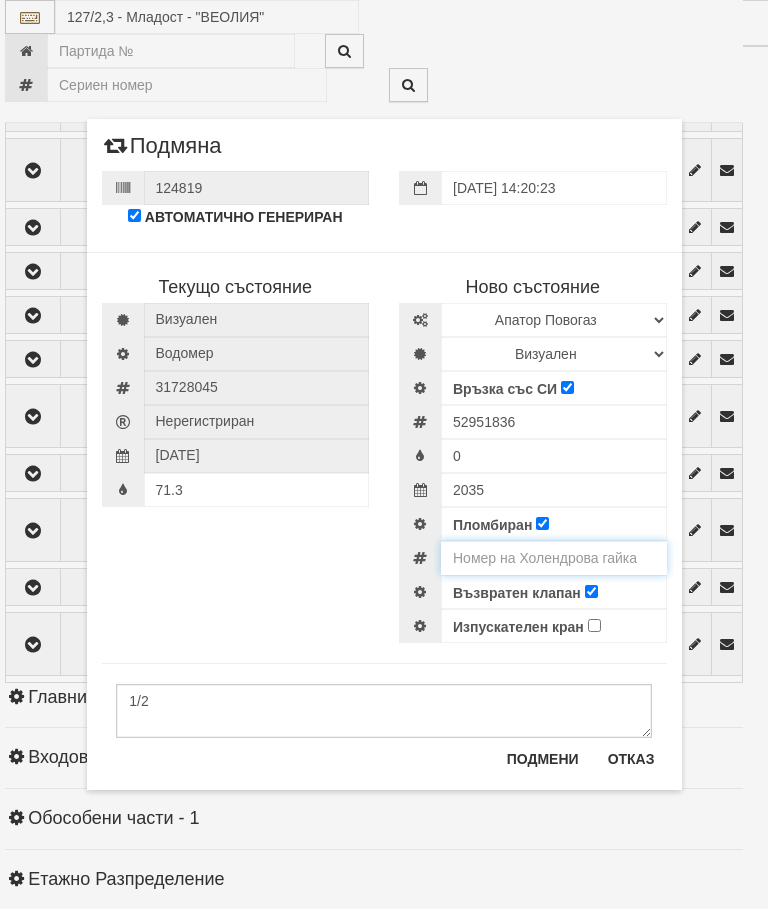 click at bounding box center (554, 558) 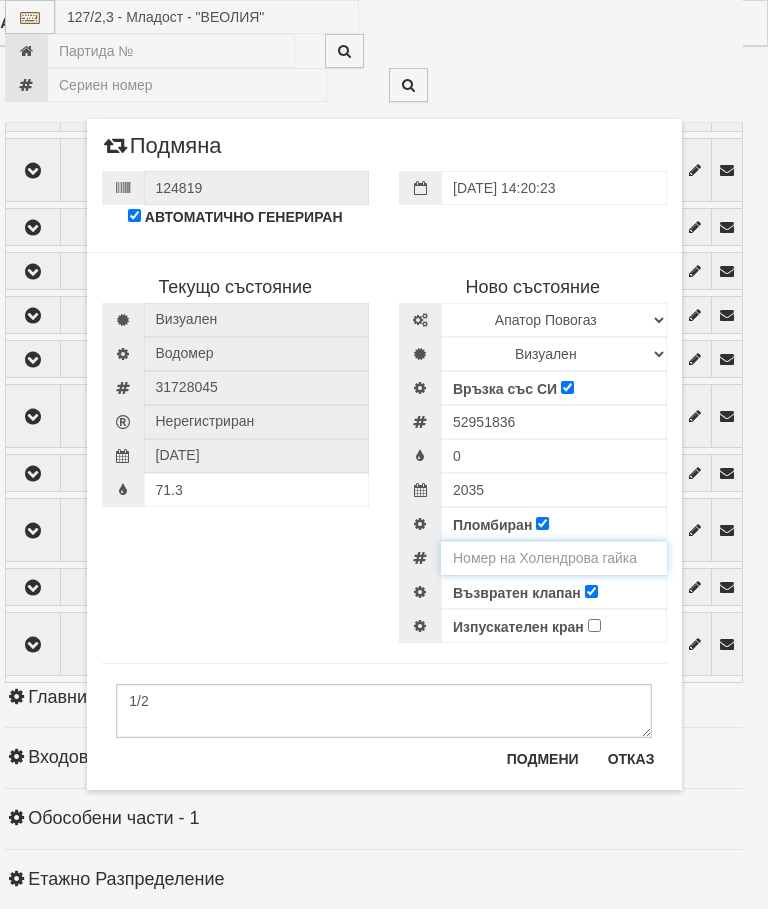 scroll, scrollTop: 1858, scrollLeft: 112, axis: both 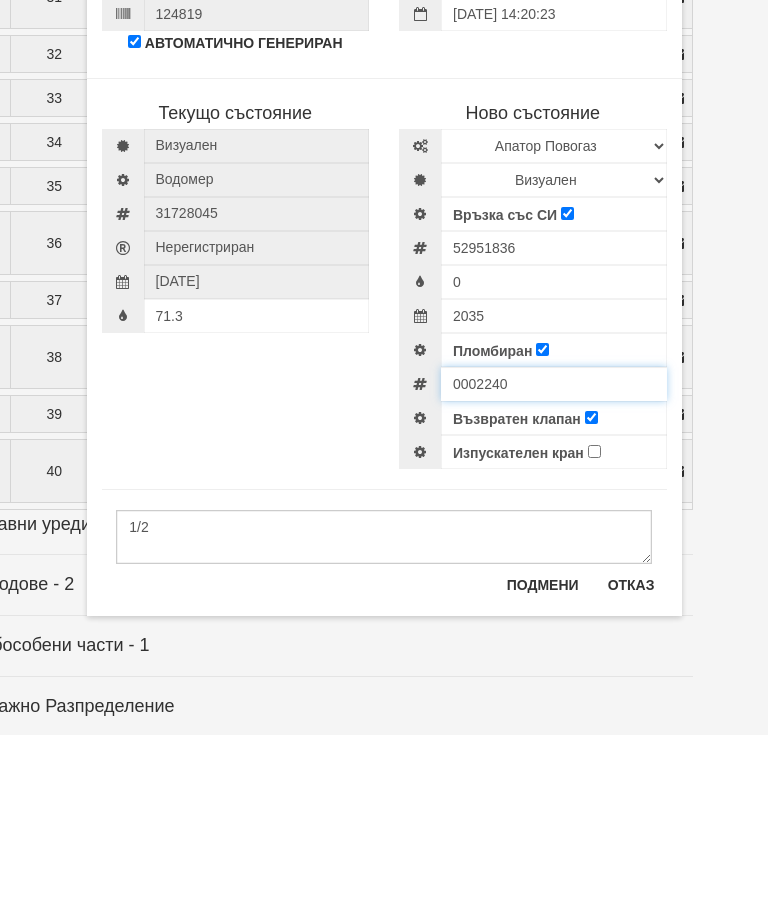 type on "0002240" 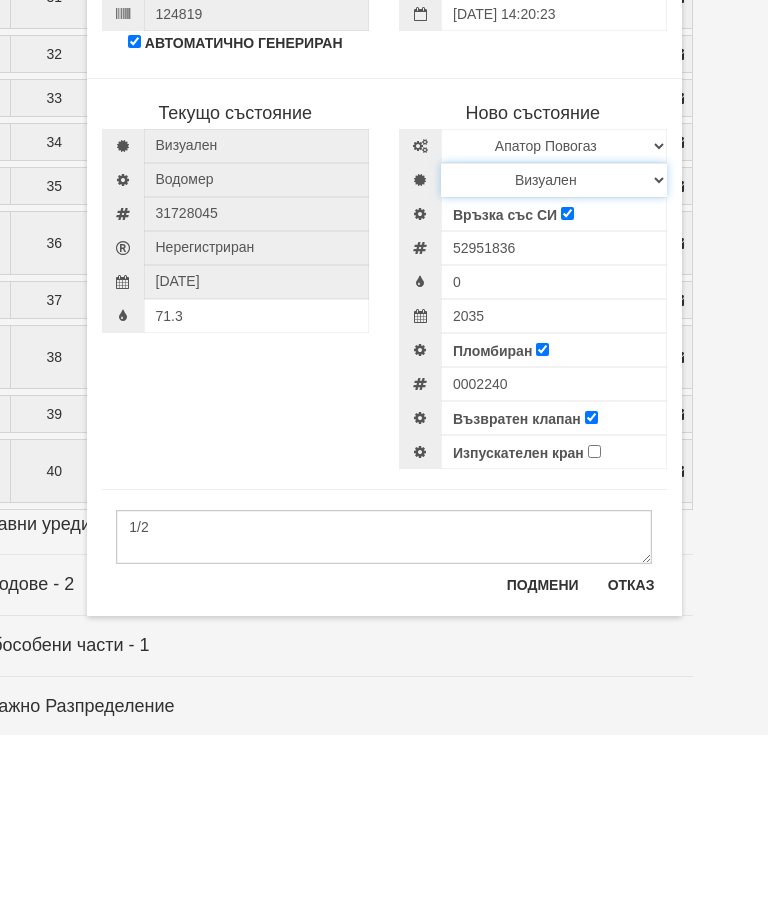 click on "Визуален
Дистанционен
Изолирана линия БГВ
Няма Oтклонение БГВ
Няма Щранг БГВ" at bounding box center [554, 354] 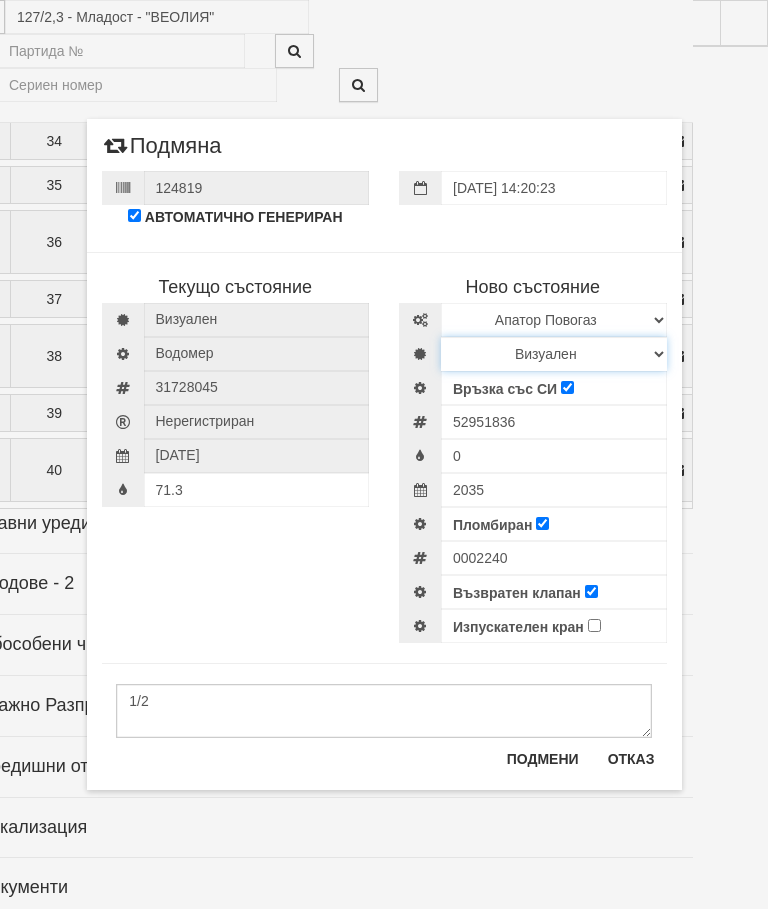 select on "2" 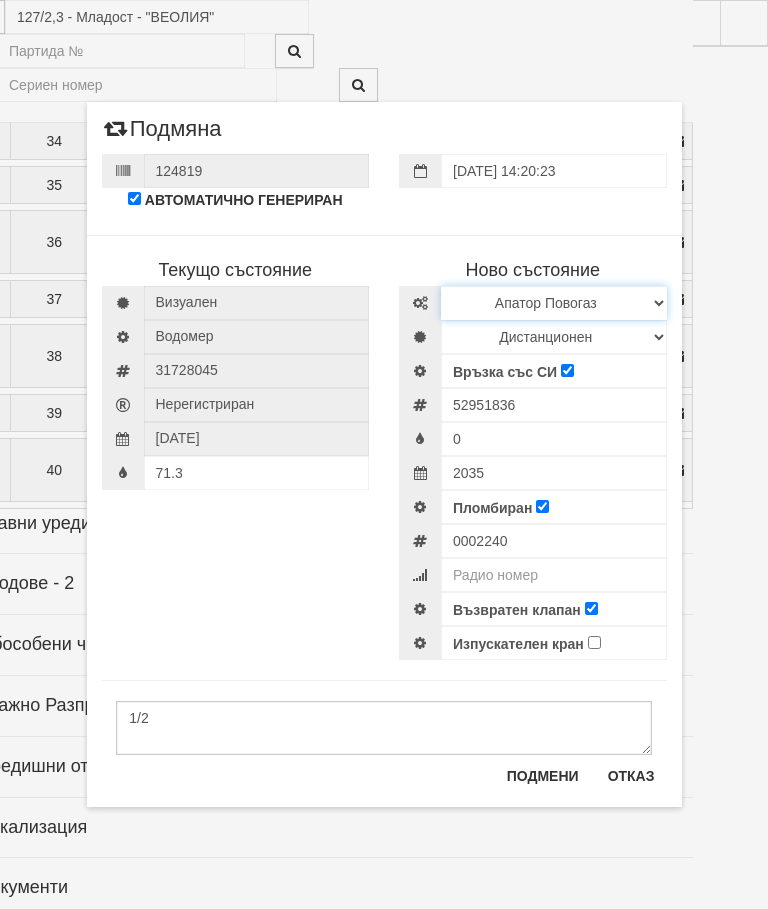 click on "Избери Марка и модел
Апатор Повогаз
Друг
Кундис Радио
Сименс Визуален
Сименс Радио
Техем" at bounding box center [554, 303] 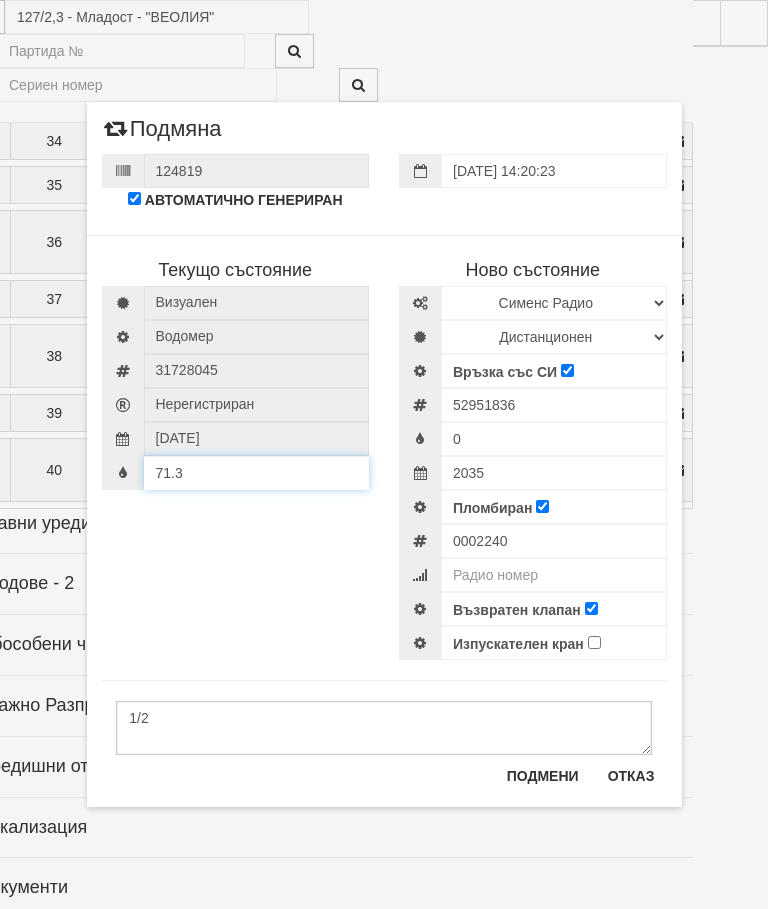 click on "71.3" at bounding box center (257, 473) 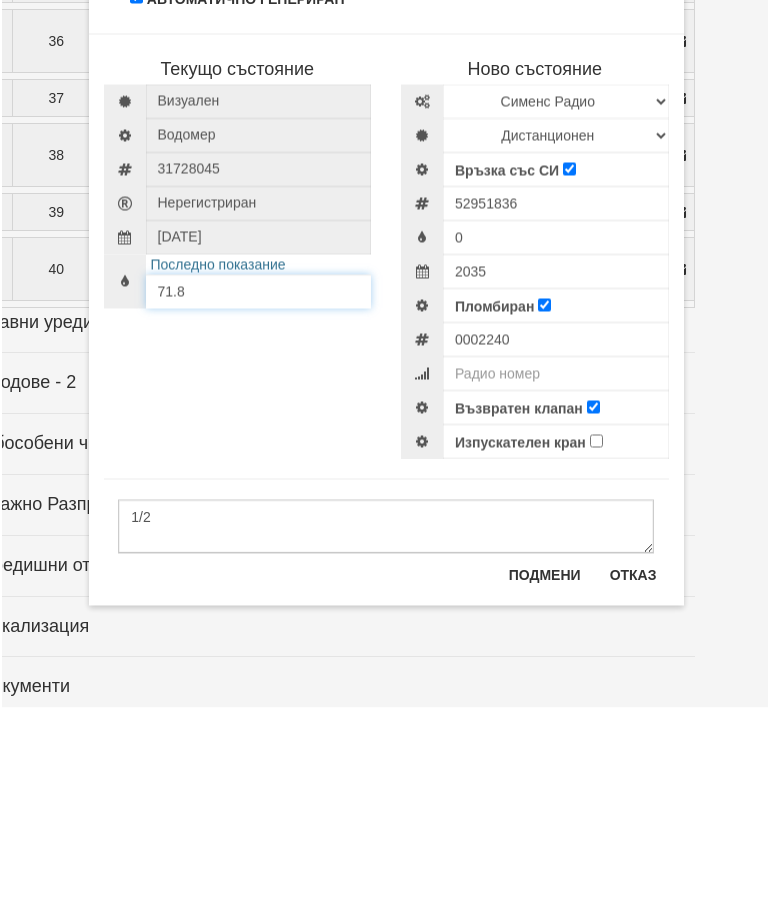 scroll, scrollTop: 2032, scrollLeft: 84, axis: both 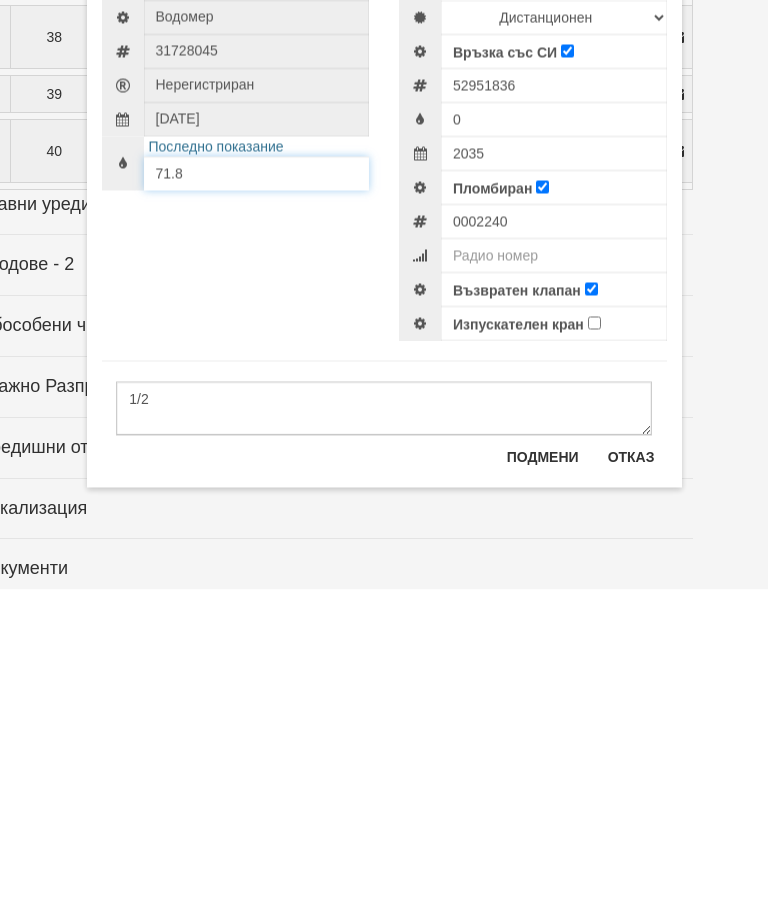 type on "71.8" 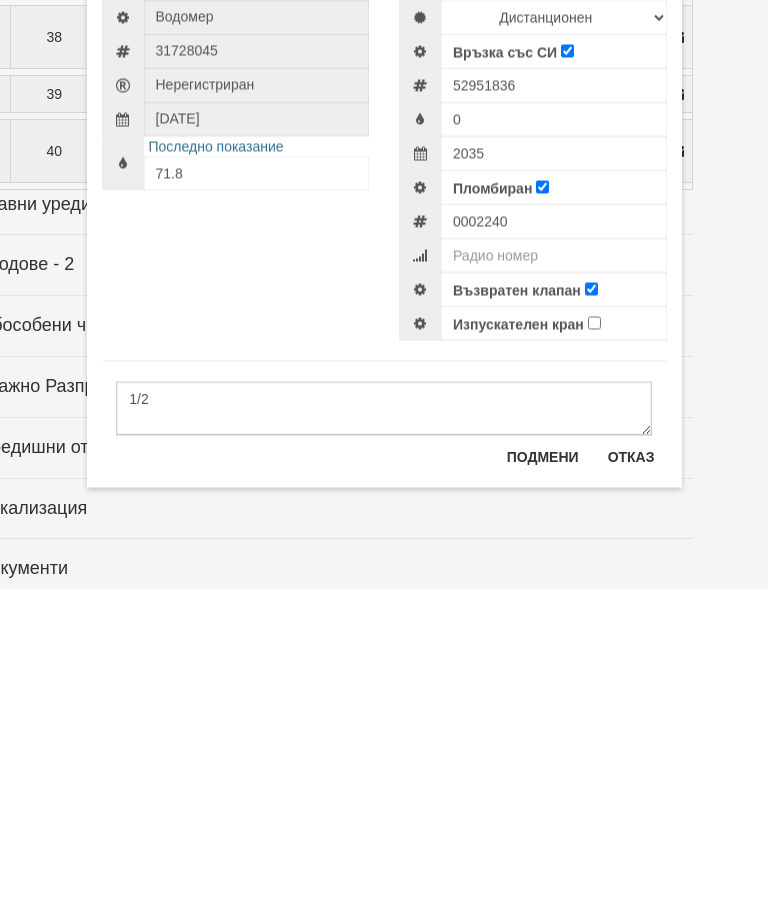 click on "Подмени" at bounding box center [543, 776] 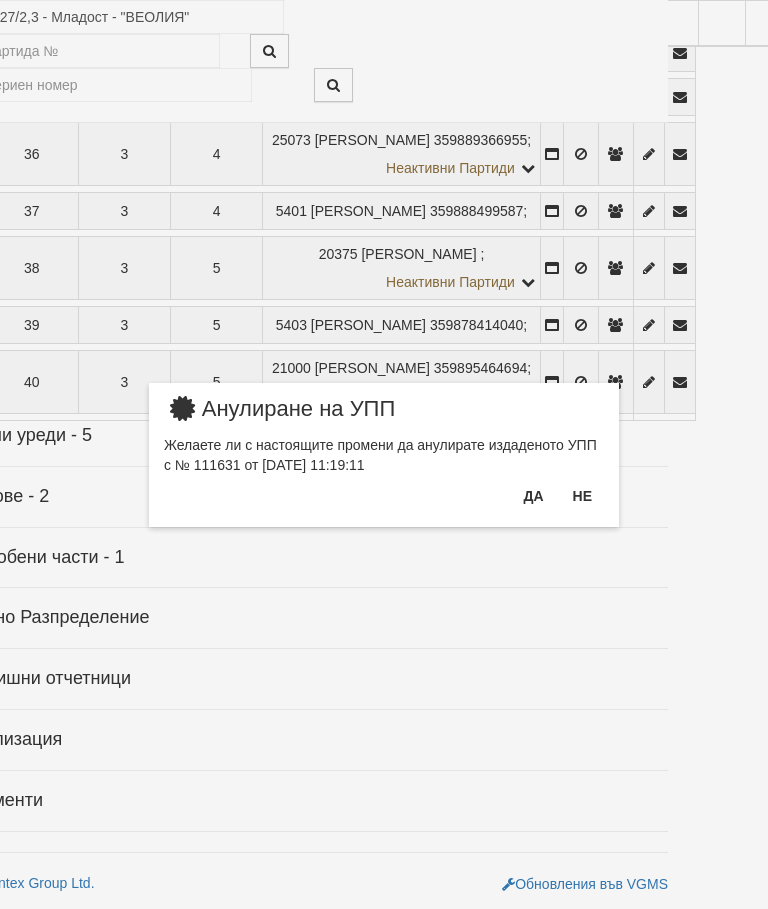 click on "Да" at bounding box center [533, 496] 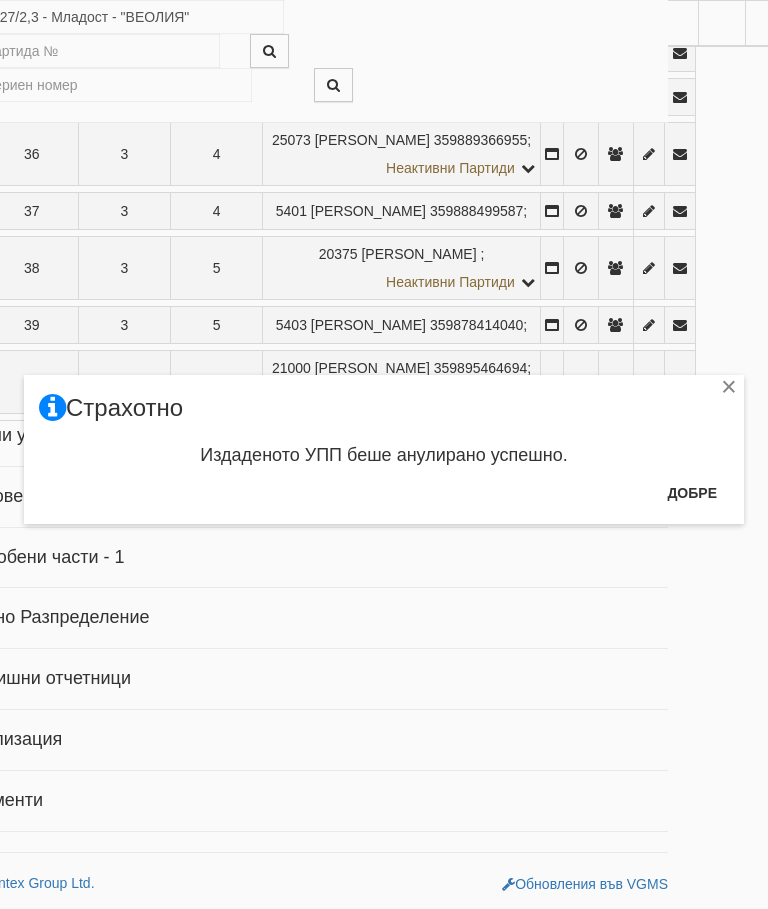 click on "Добре" at bounding box center (692, 493) 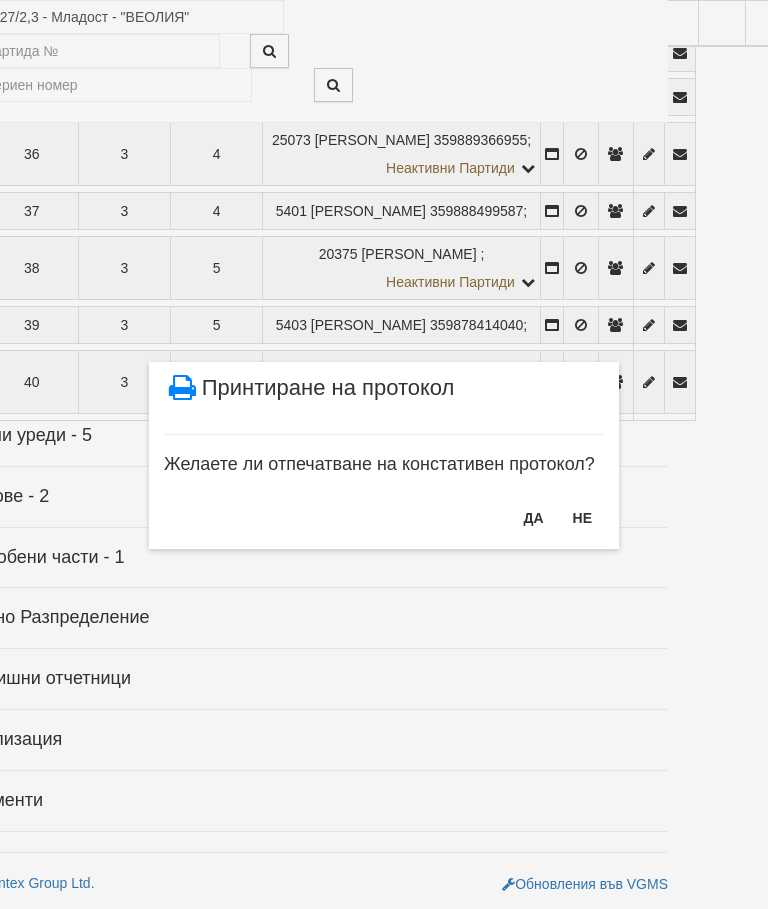 click on "НЕ" at bounding box center [582, 518] 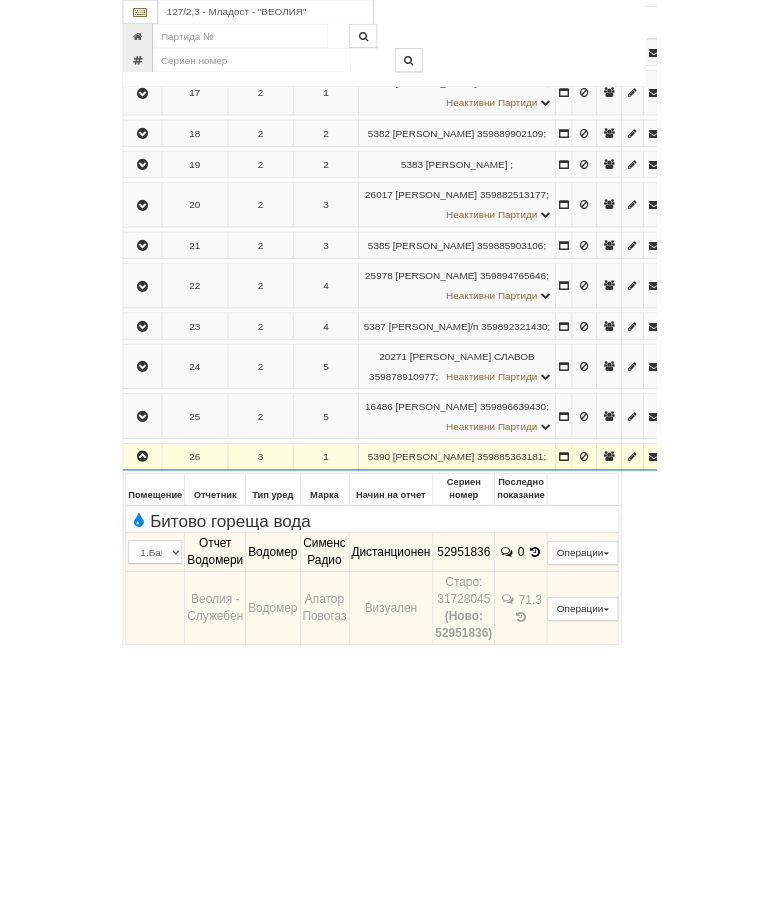 scroll, scrollTop: 767, scrollLeft: 0, axis: vertical 